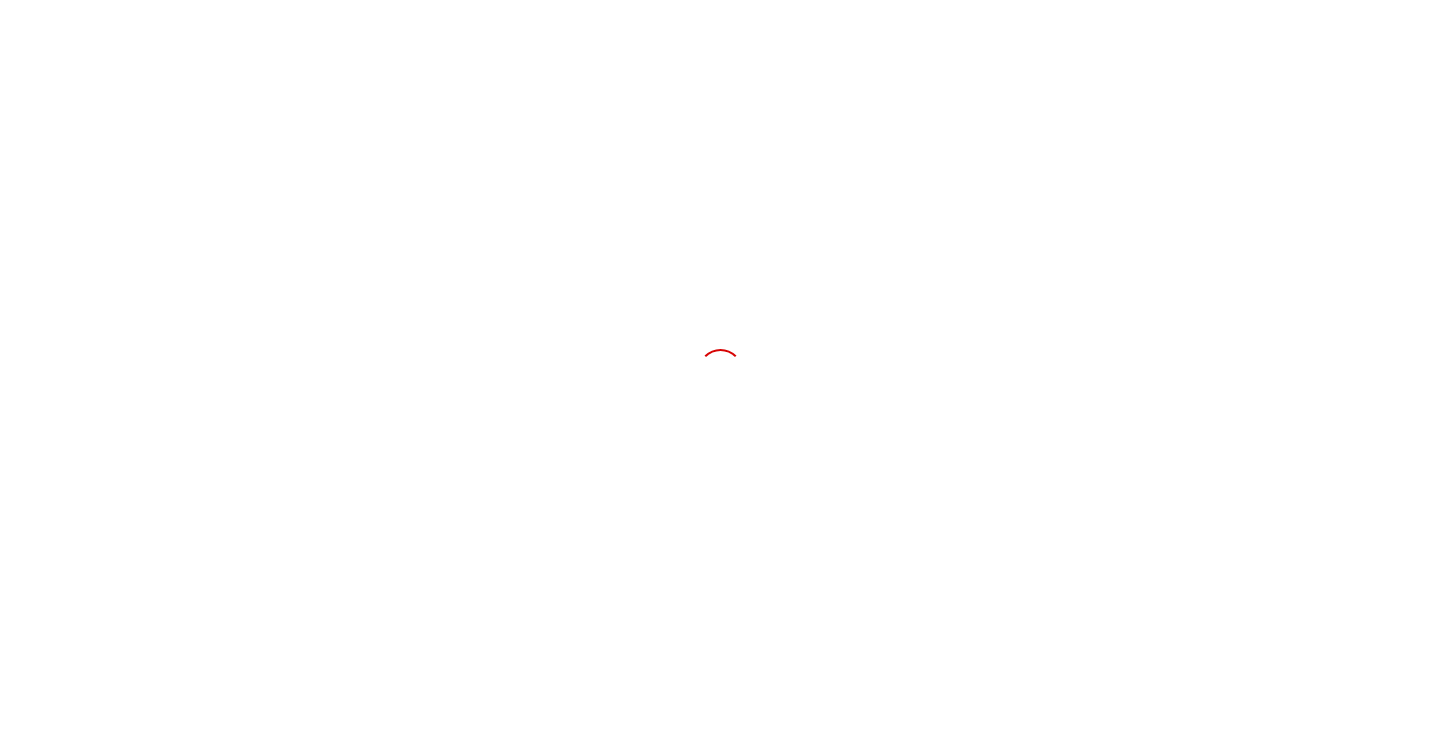 scroll, scrollTop: 0, scrollLeft: 0, axis: both 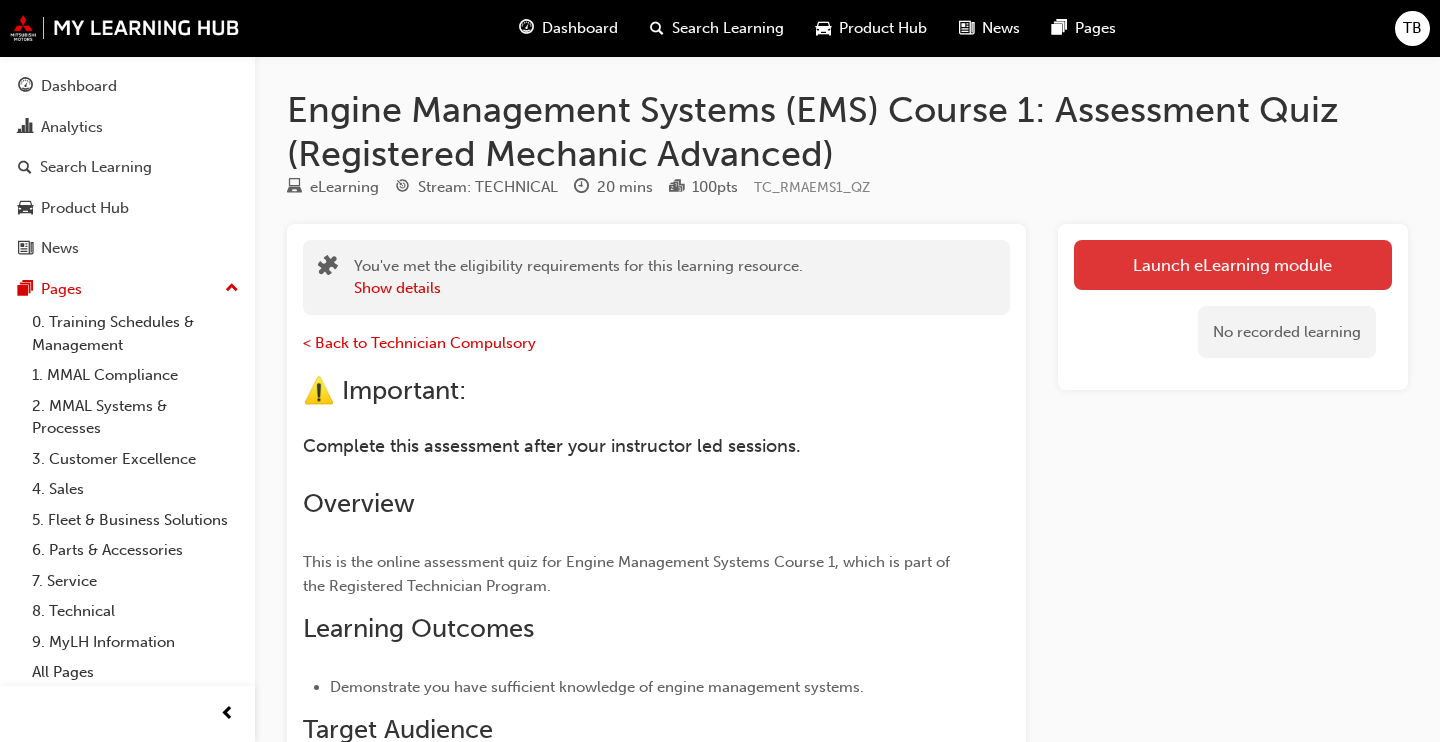 click on "Launch eLearning module" at bounding box center [1233, 265] 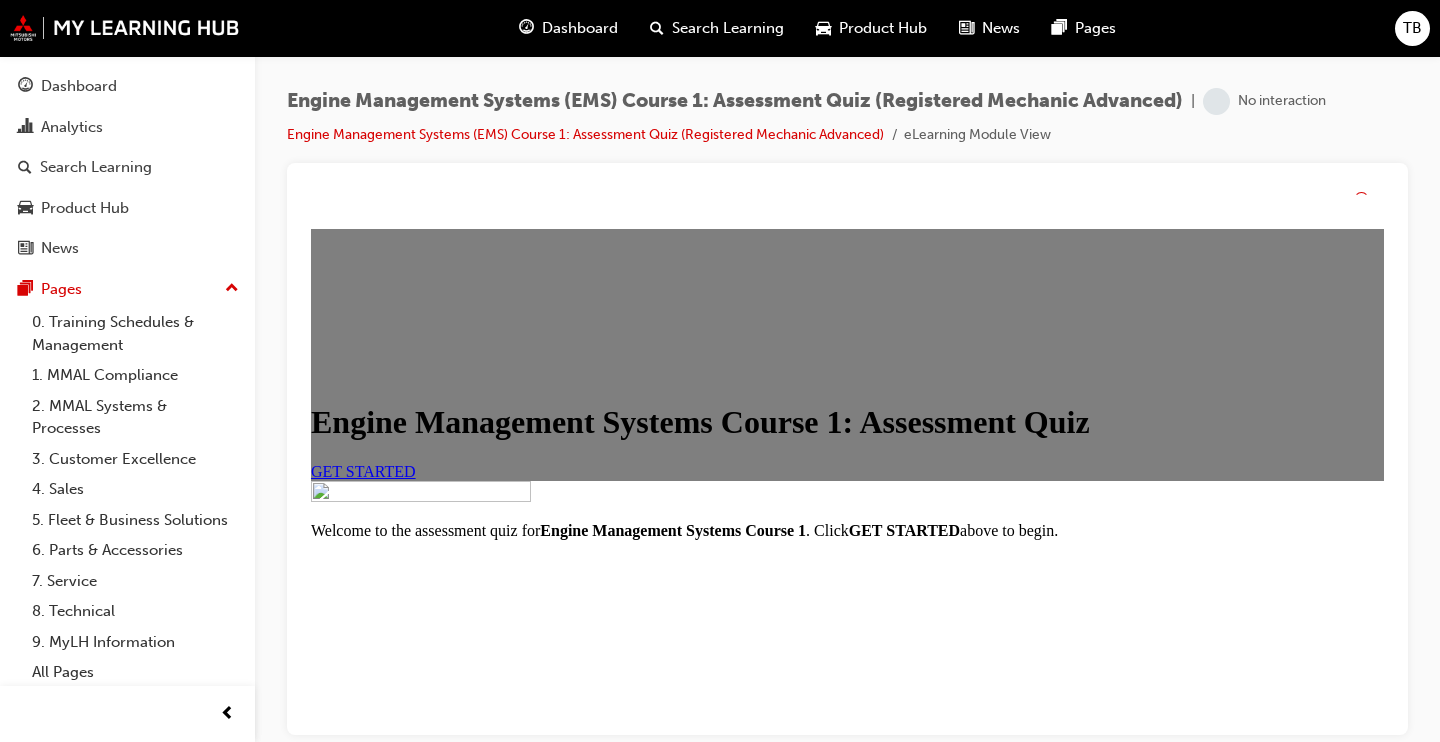 scroll, scrollTop: 0, scrollLeft: 0, axis: both 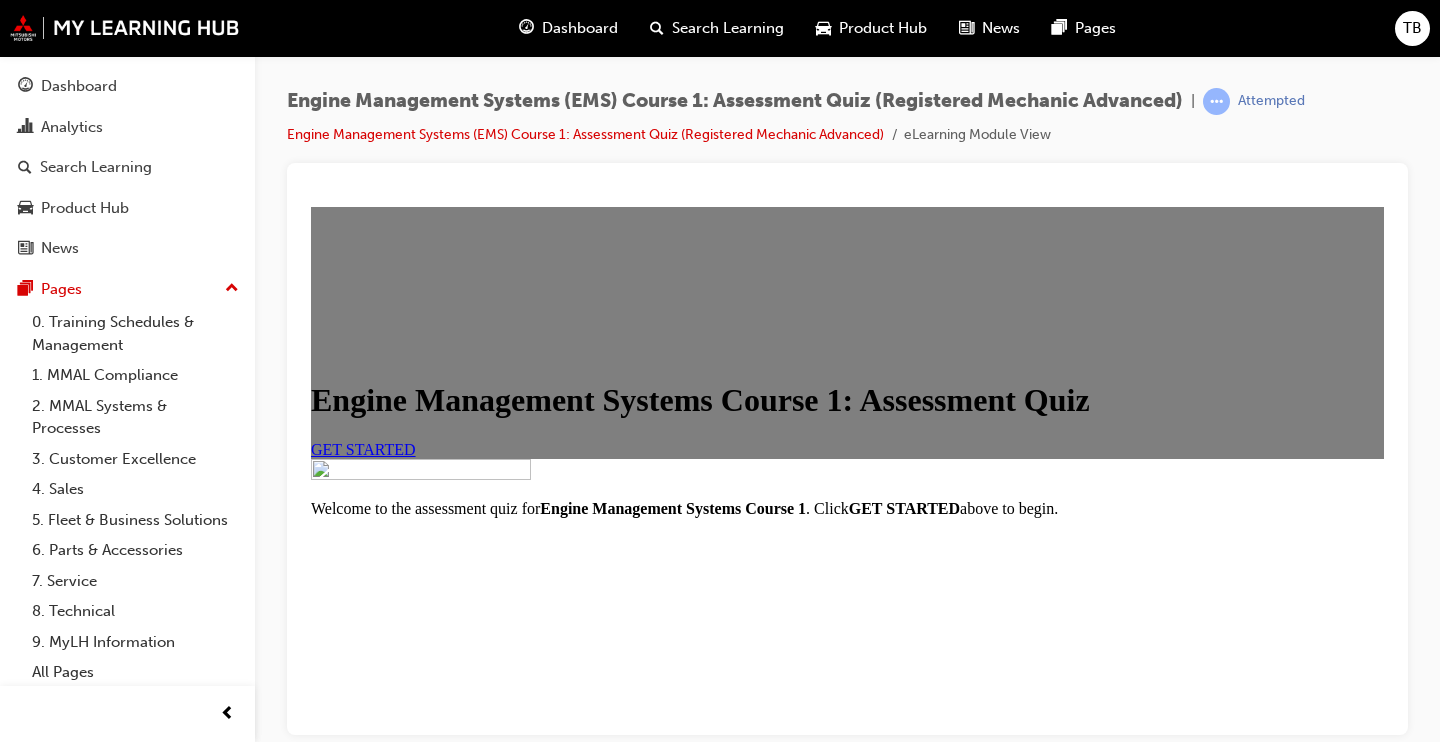 click on "GET STARTED" at bounding box center (363, 448) 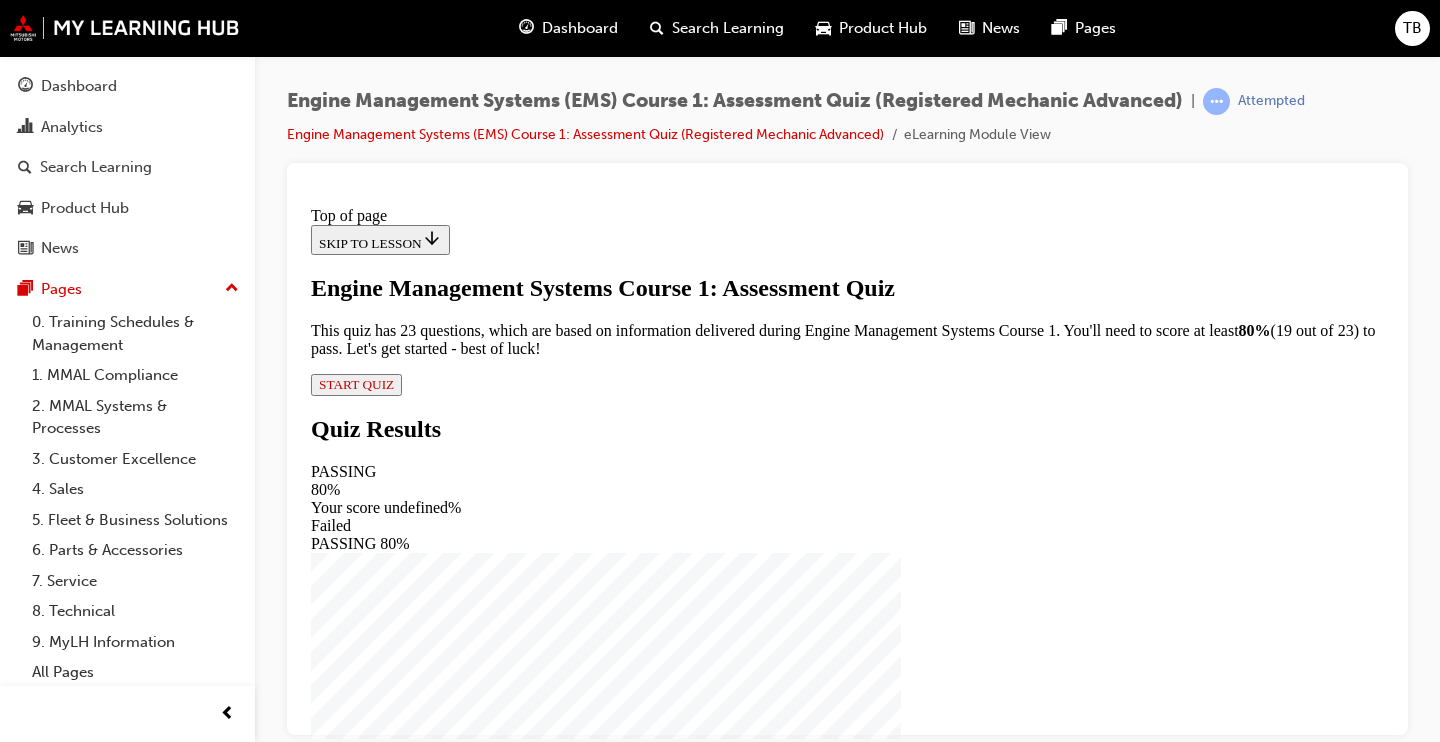 scroll, scrollTop: 201, scrollLeft: 0, axis: vertical 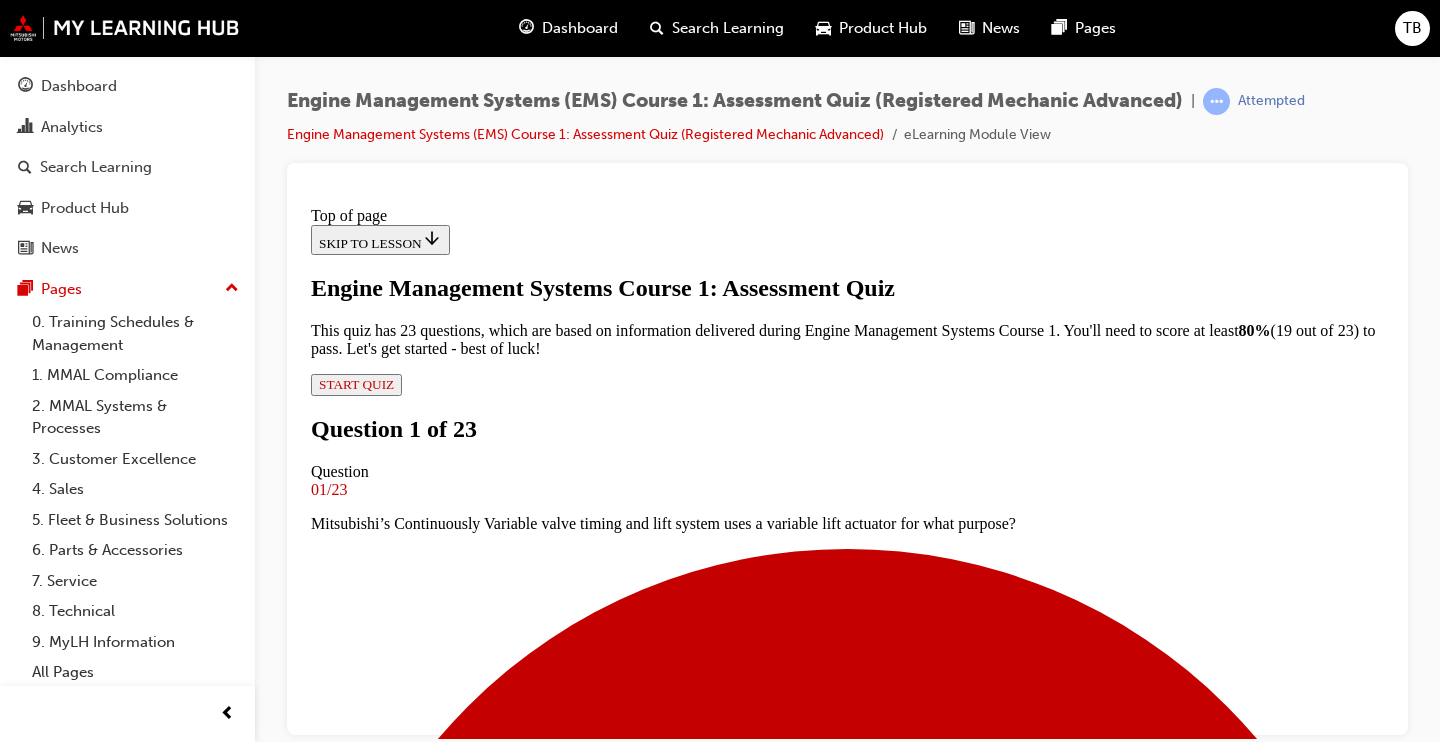 click at bounding box center (847, 3416) 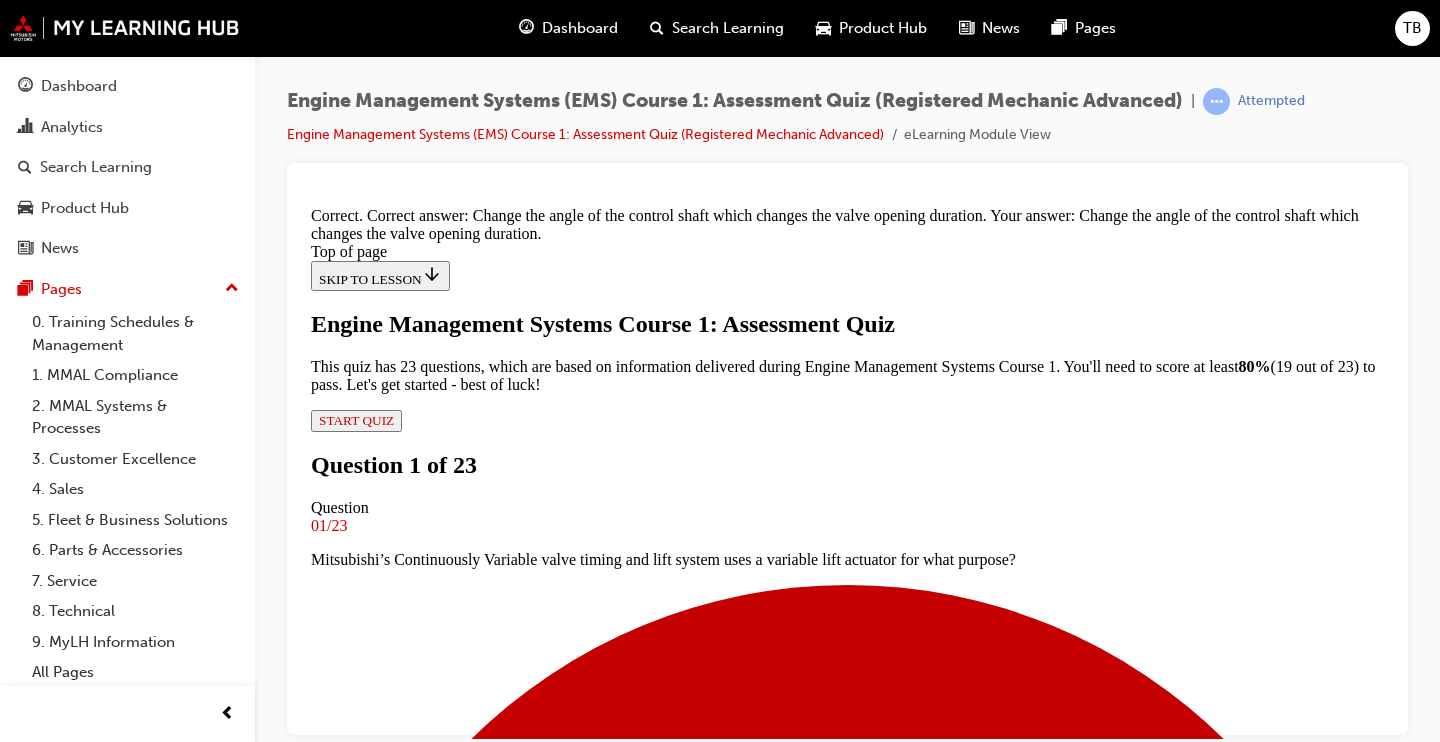 scroll, scrollTop: 425, scrollLeft: 0, axis: vertical 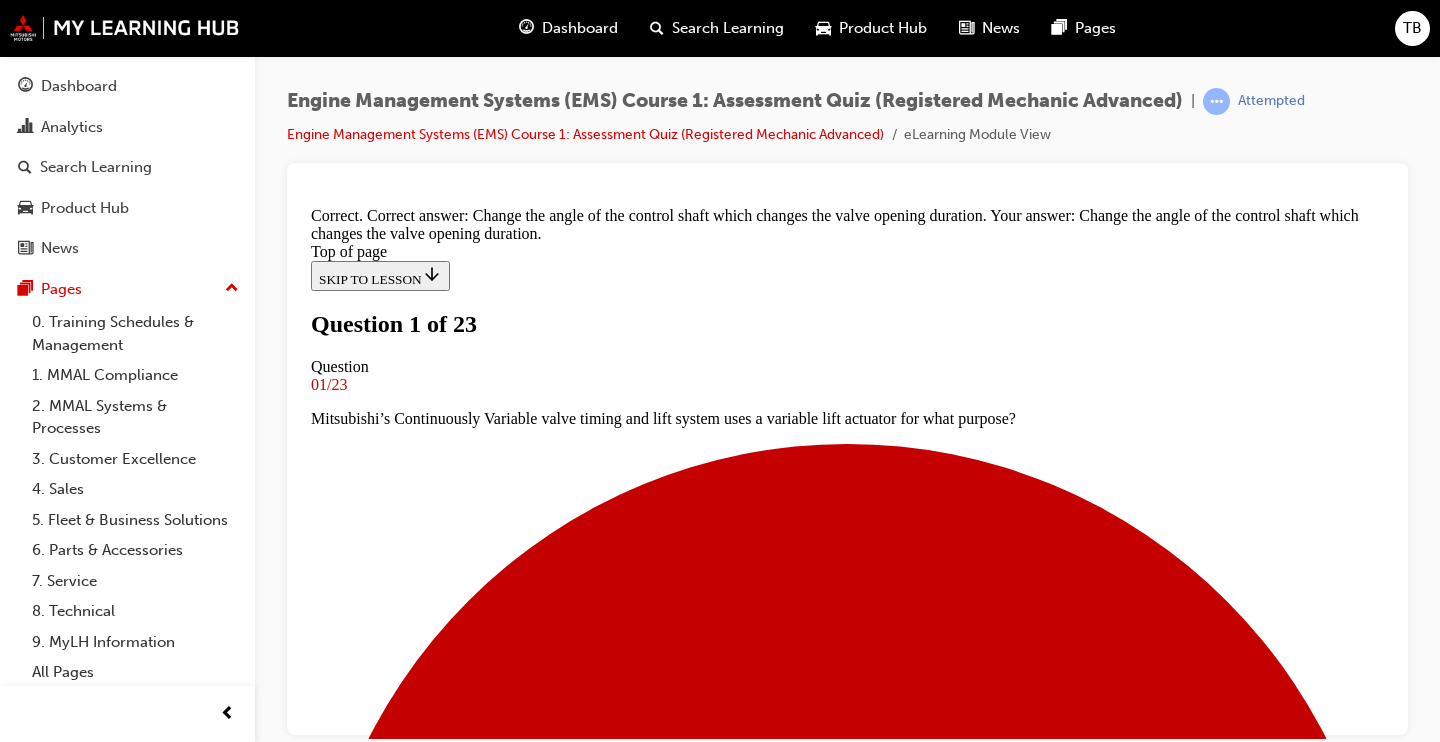 click on "Controls the flow of exhaust gases into the exhaust system" at bounding box center (847, 12281) 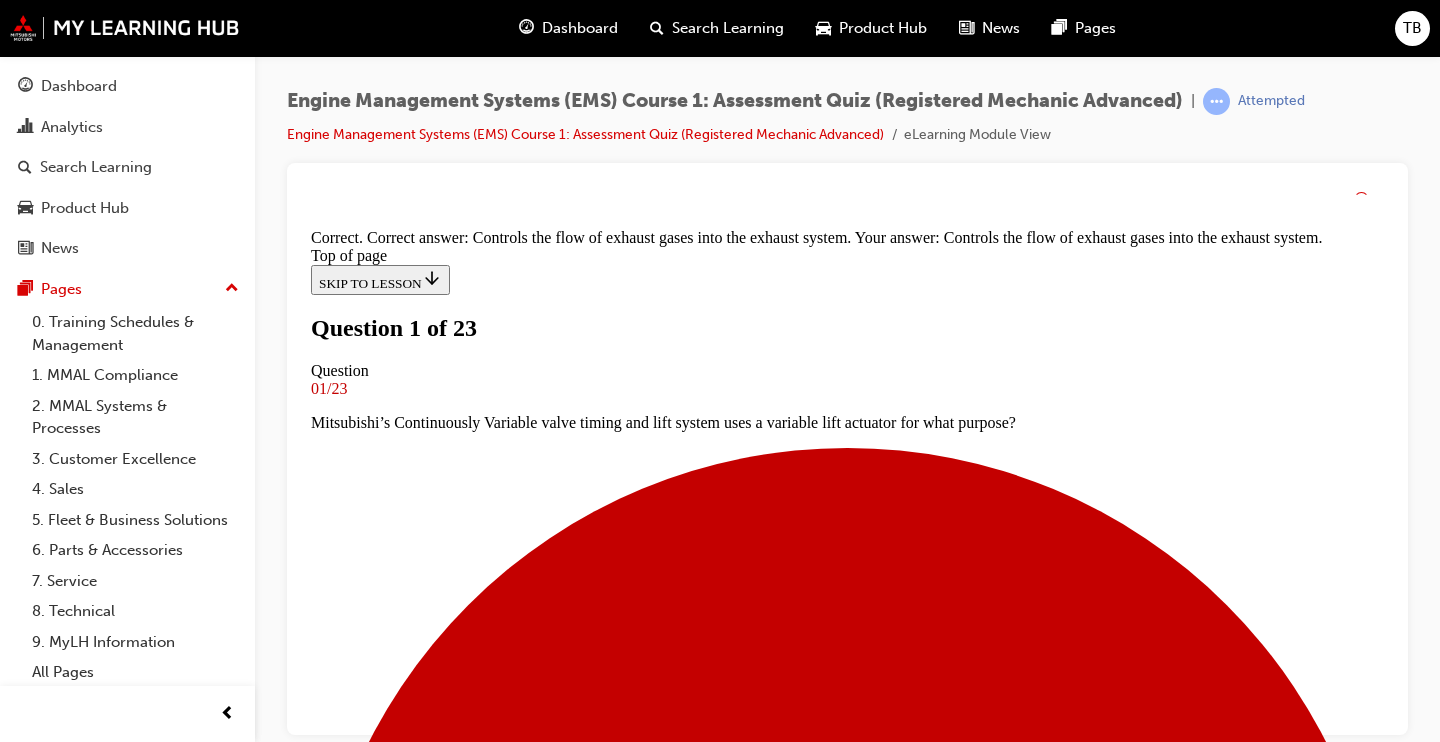 scroll, scrollTop: 525, scrollLeft: 0, axis: vertical 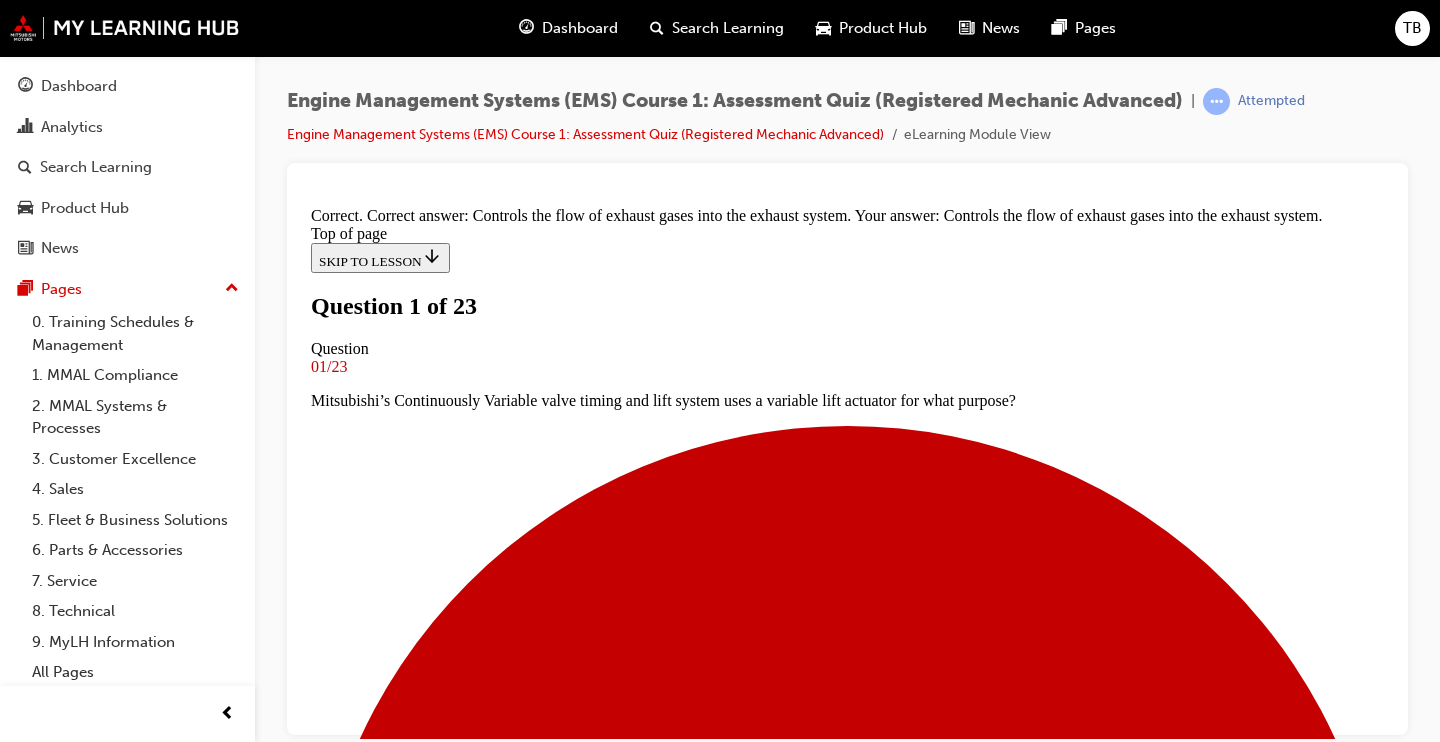 click on "NEXT" at bounding box center (337, 14358) 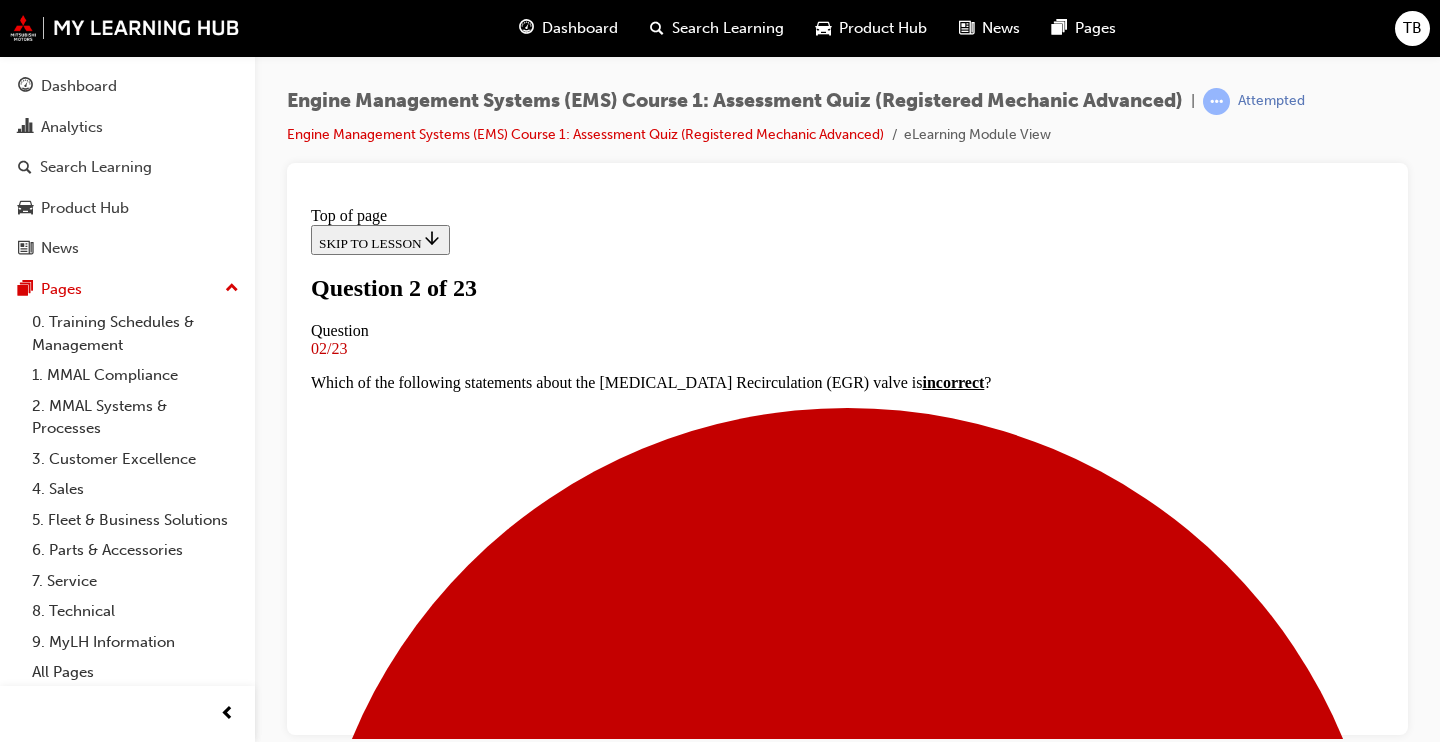 scroll, scrollTop: 270, scrollLeft: 0, axis: vertical 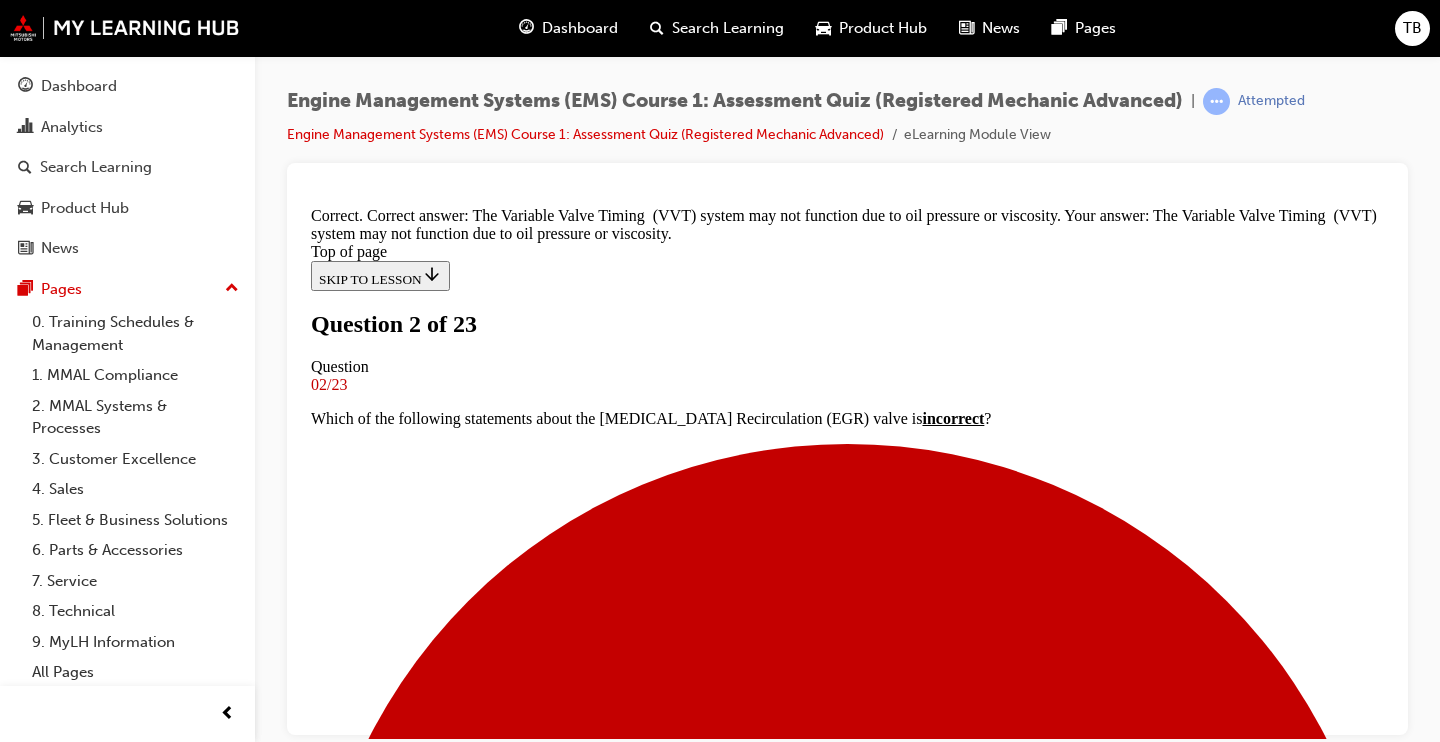 click on "NEXT" at bounding box center [337, 14376] 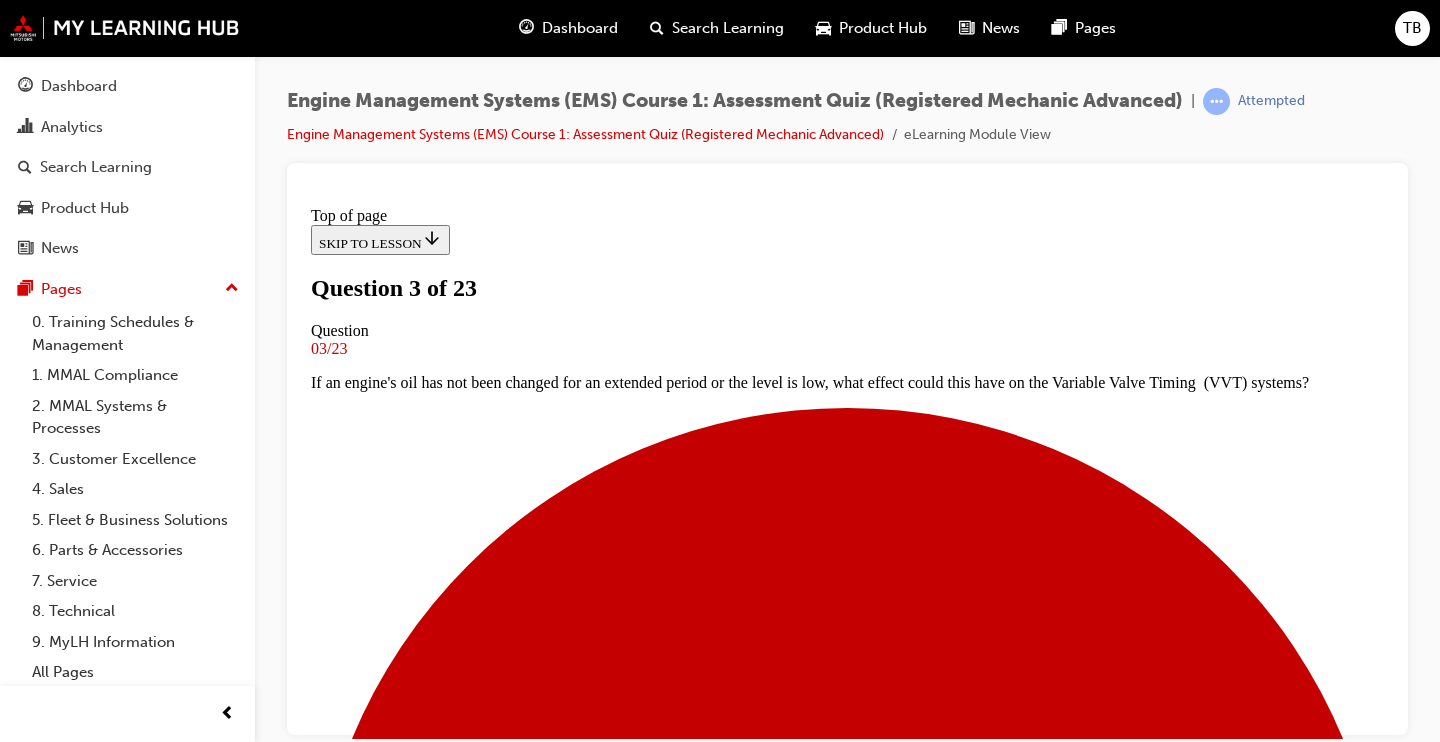 scroll, scrollTop: 233, scrollLeft: 0, axis: vertical 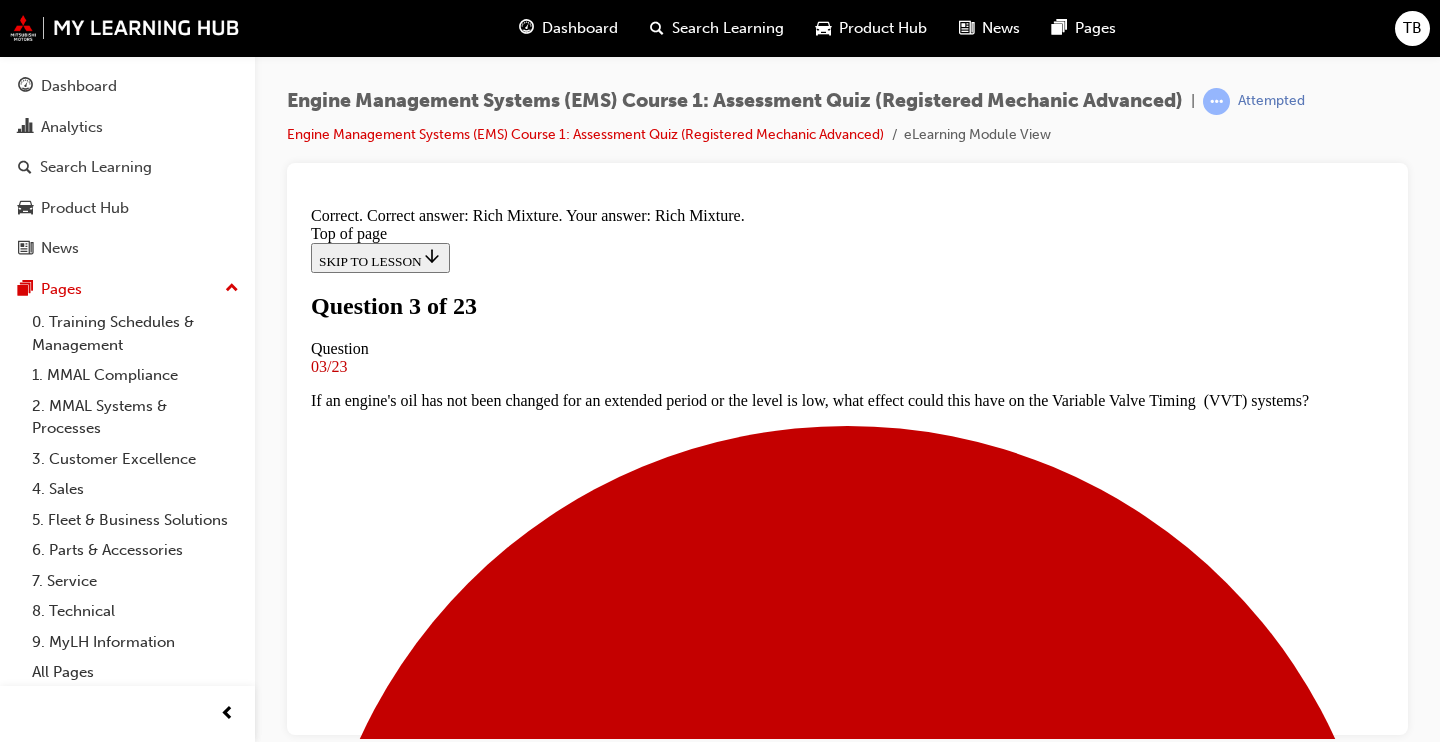 click on "NEXT" at bounding box center [337, 12479] 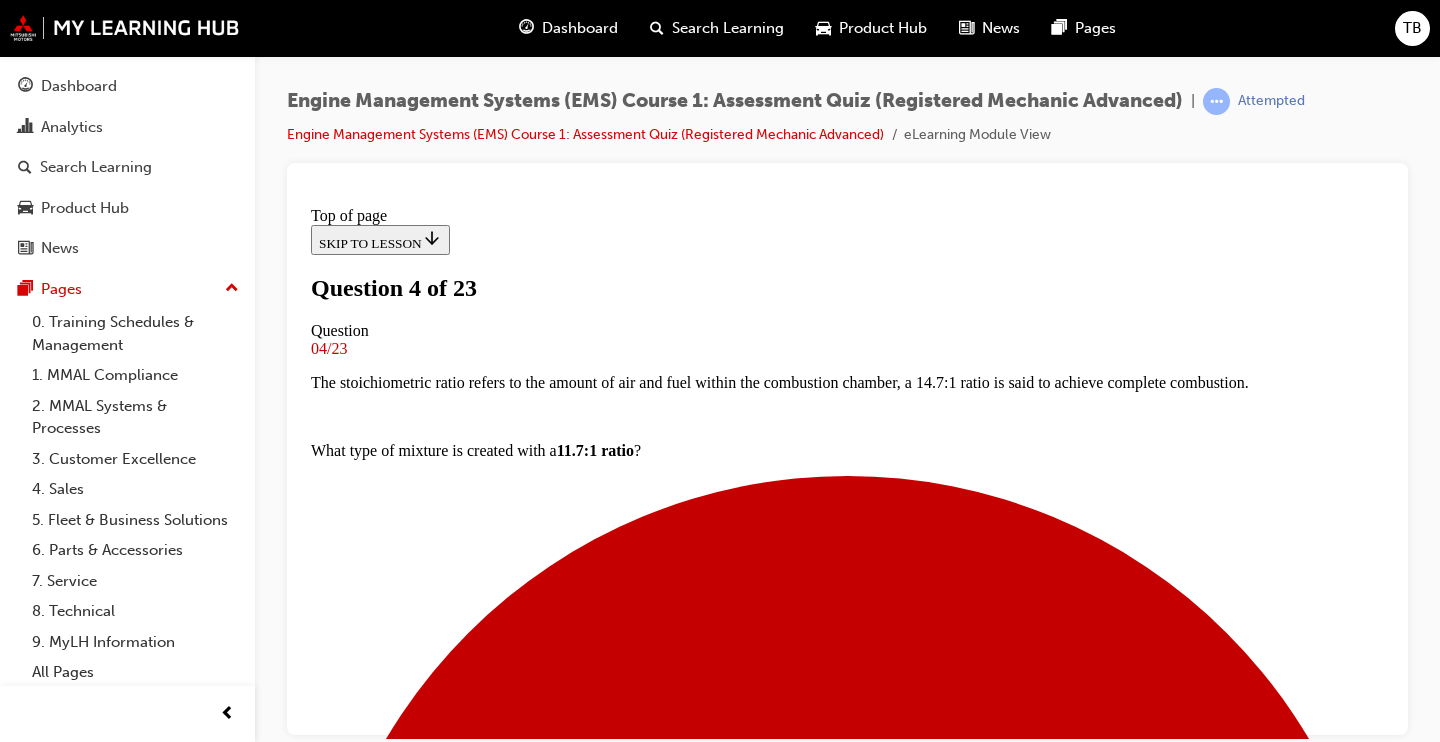 scroll, scrollTop: 273, scrollLeft: 0, axis: vertical 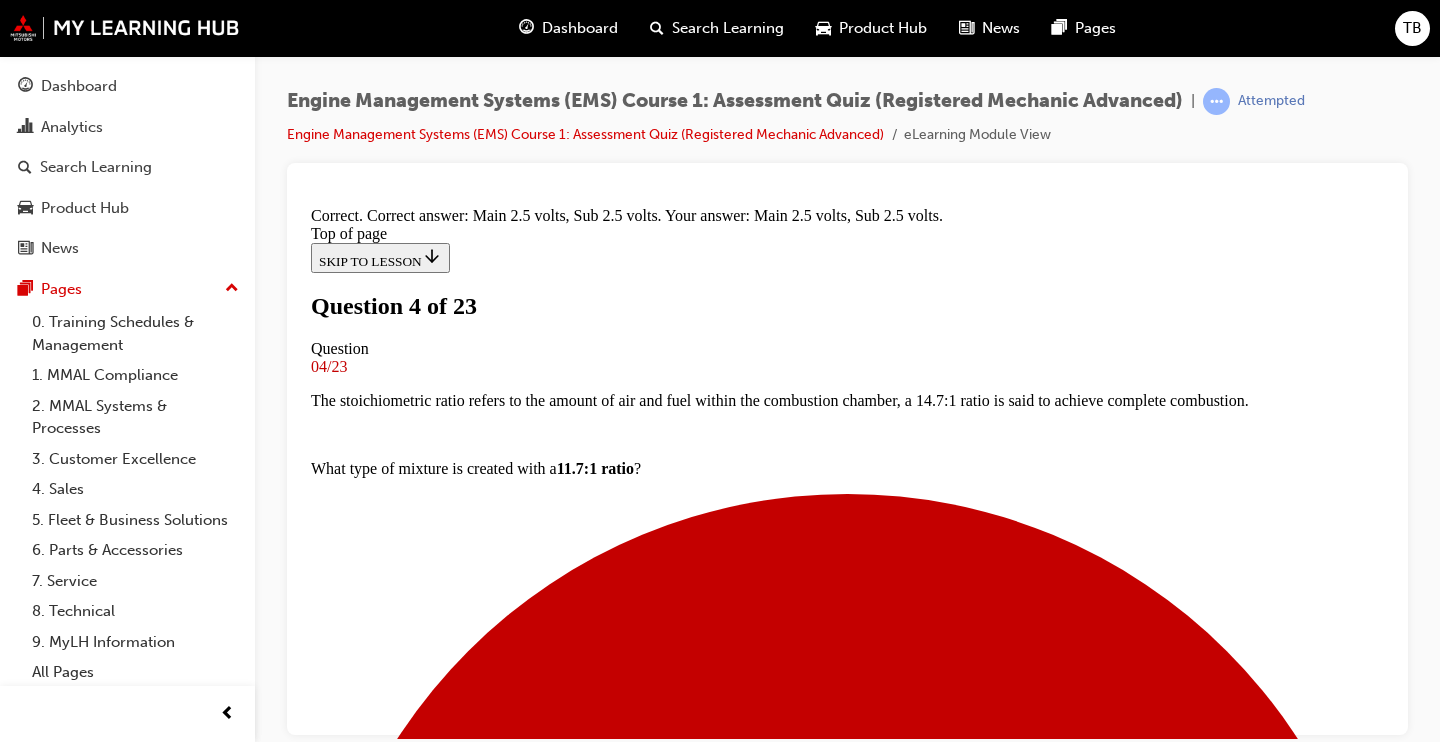 click on "NEXT" at bounding box center (337, 14426) 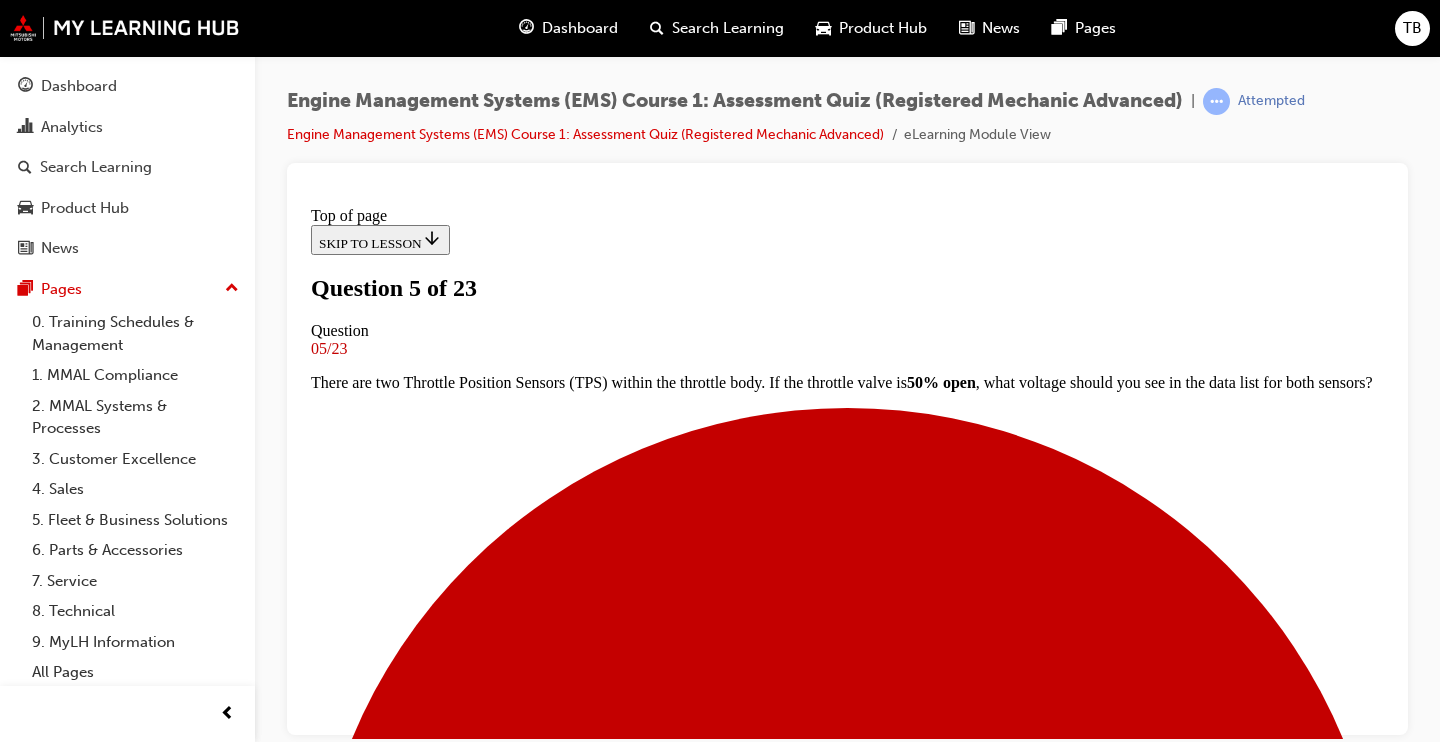 scroll, scrollTop: 197, scrollLeft: 0, axis: vertical 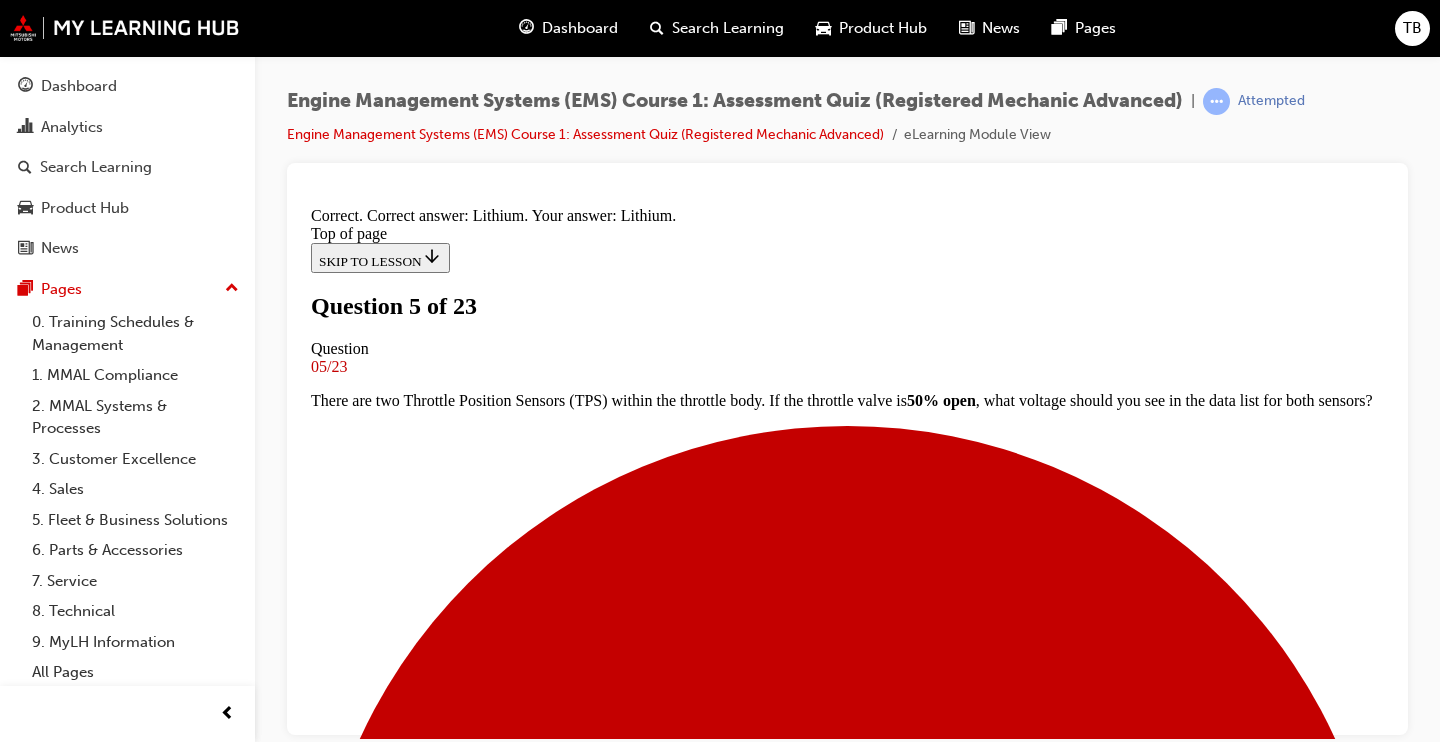click on "NEXT" at bounding box center (337, 16306) 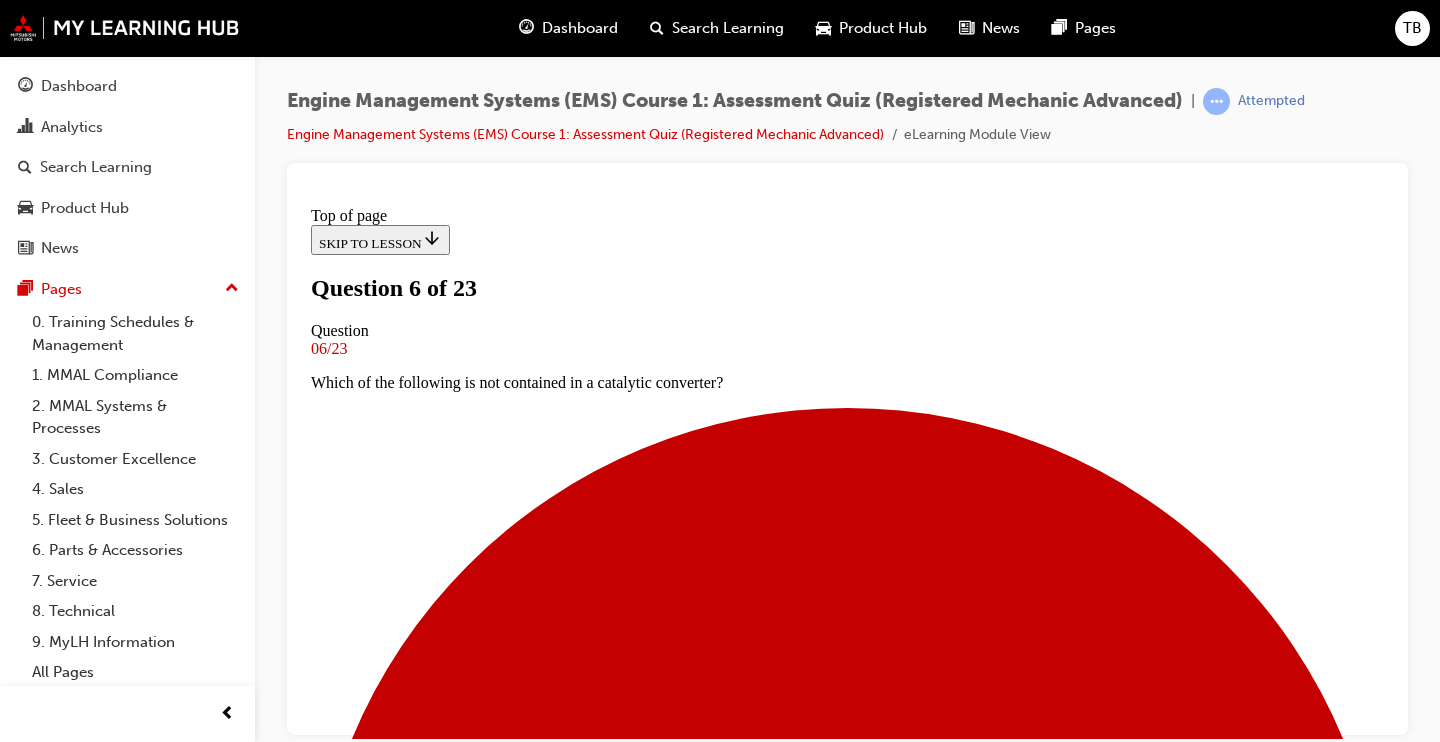 scroll, scrollTop: 208, scrollLeft: 0, axis: vertical 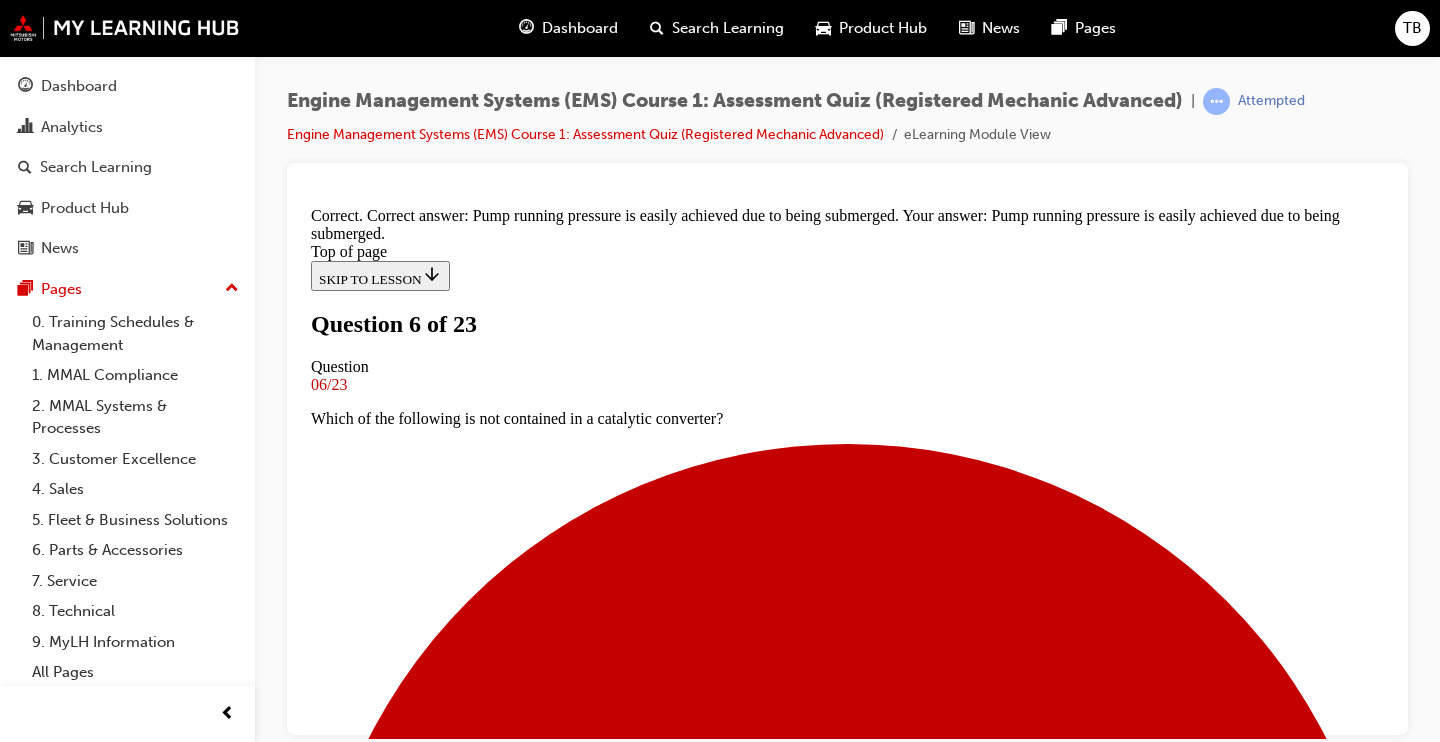 click on "NEXT" at bounding box center [337, 14410] 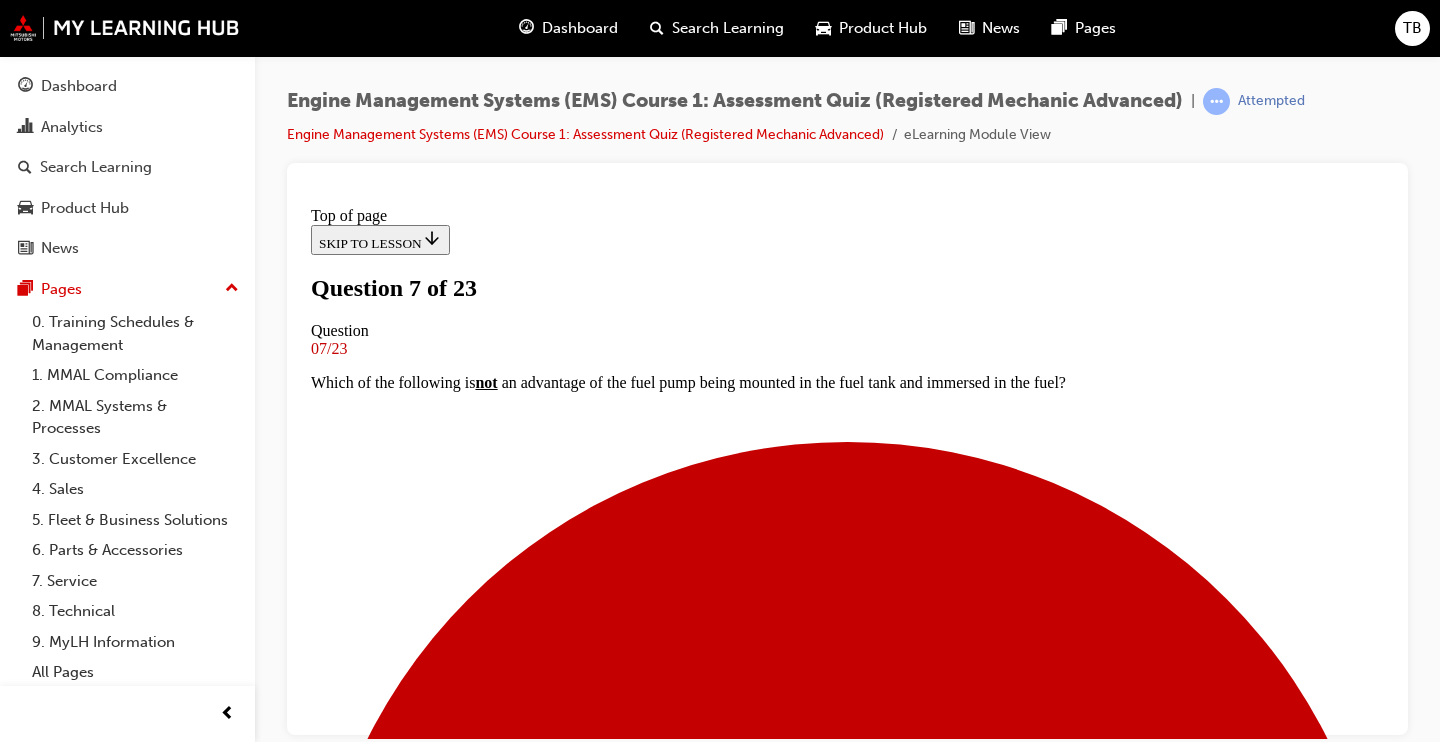 scroll, scrollTop: 219, scrollLeft: 0, axis: vertical 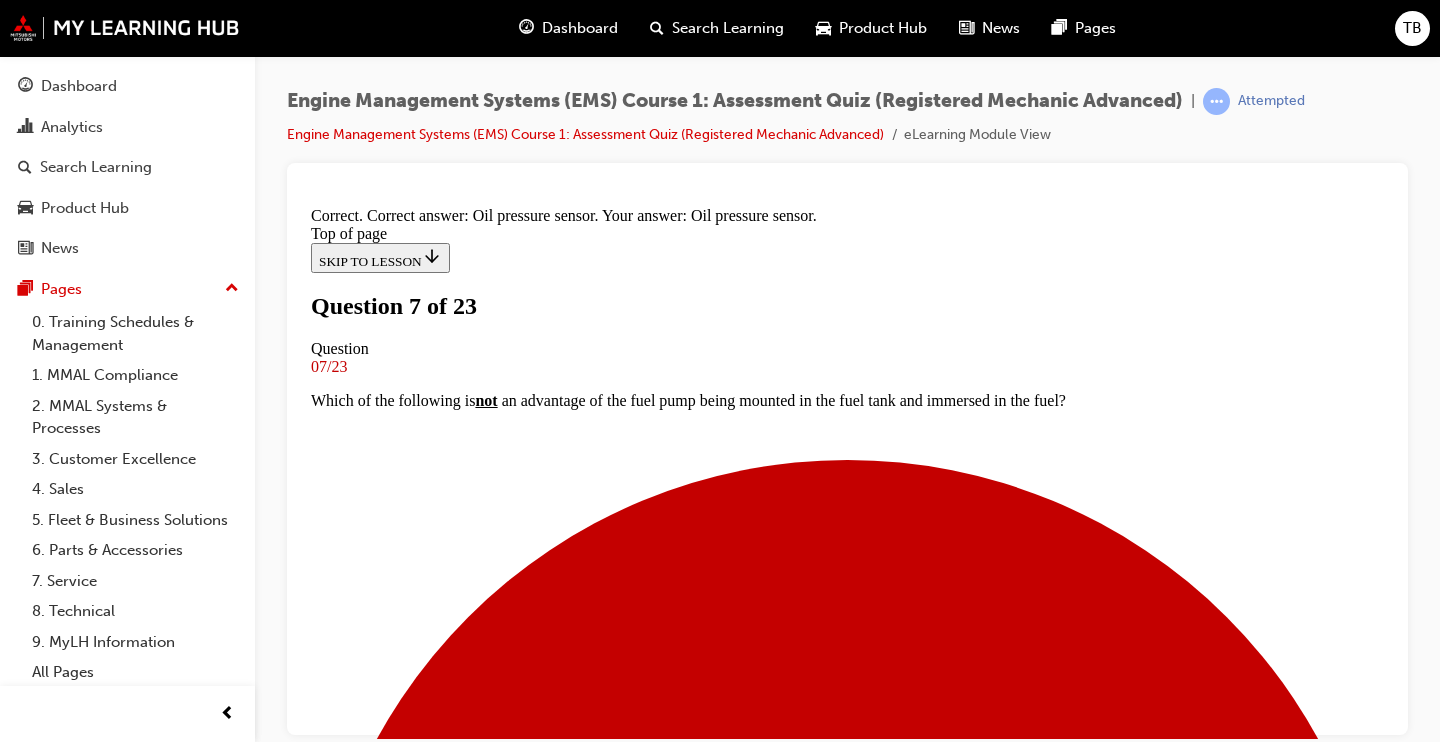 click on "NEXT" at bounding box center [337, 14392] 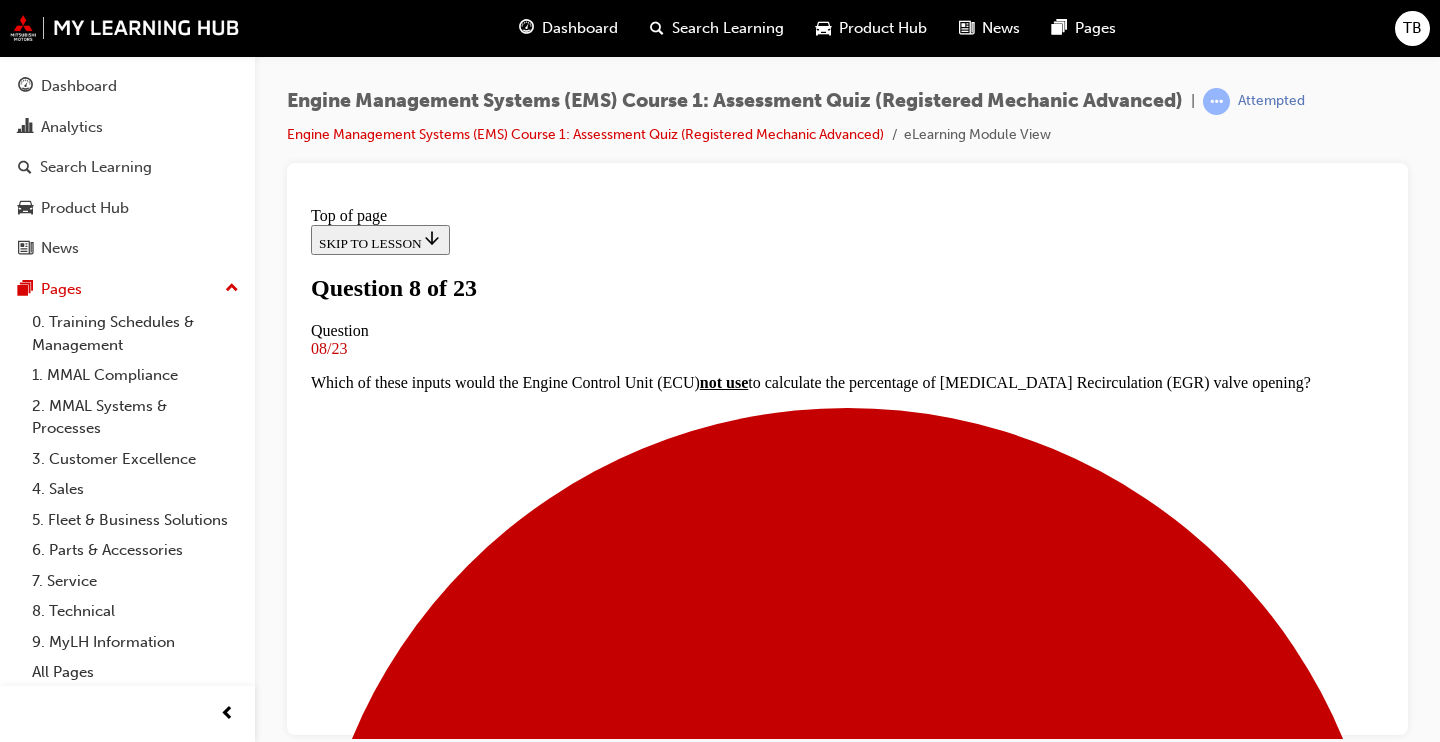 scroll, scrollTop: 260, scrollLeft: 0, axis: vertical 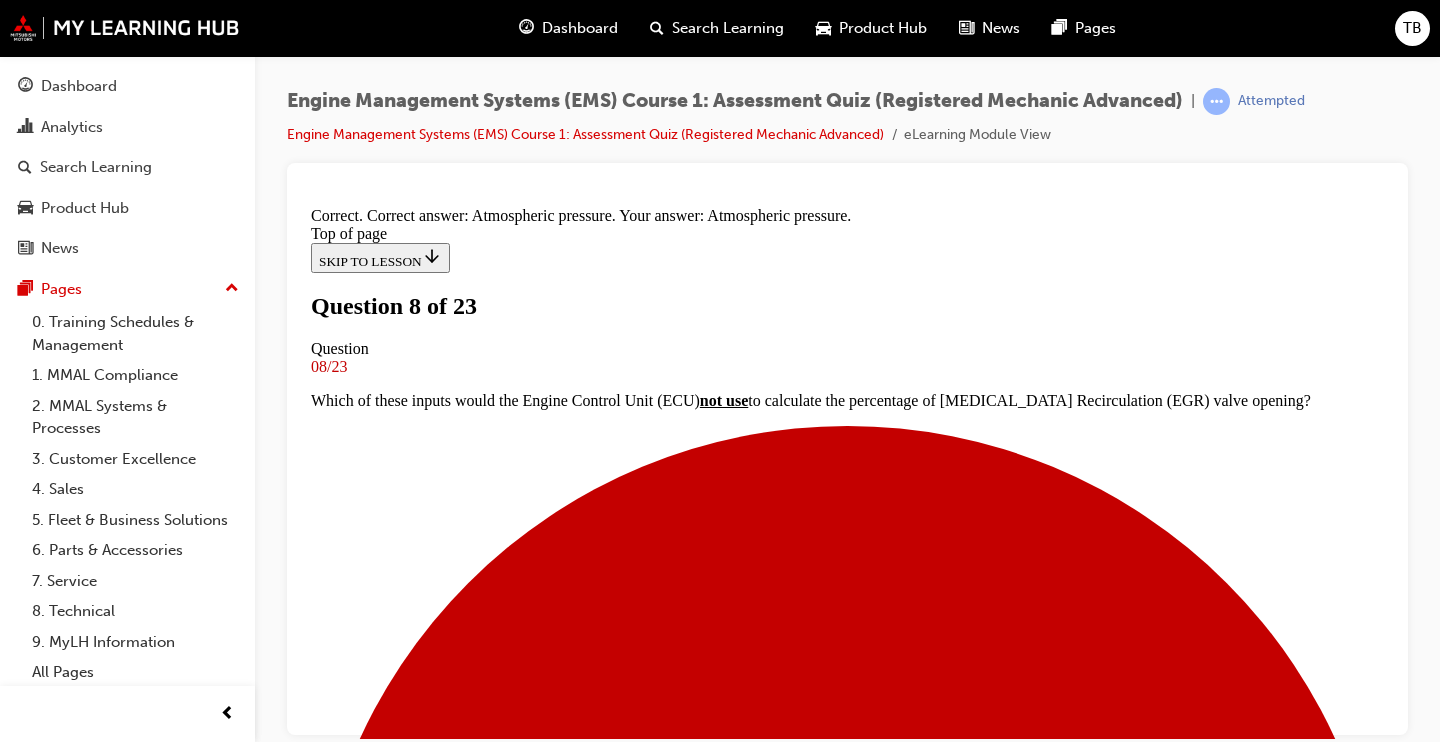 click on "NEXT" at bounding box center [337, 14358] 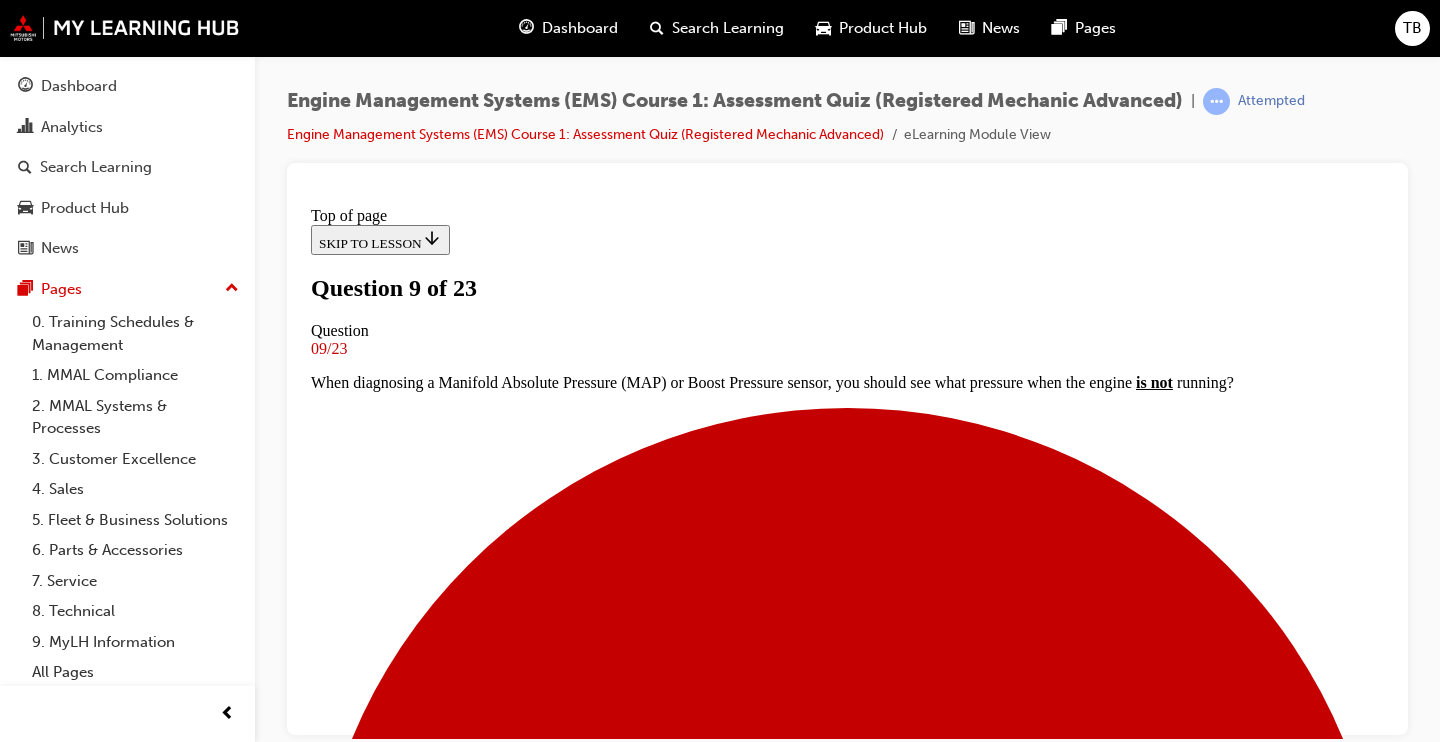 scroll, scrollTop: 251, scrollLeft: 0, axis: vertical 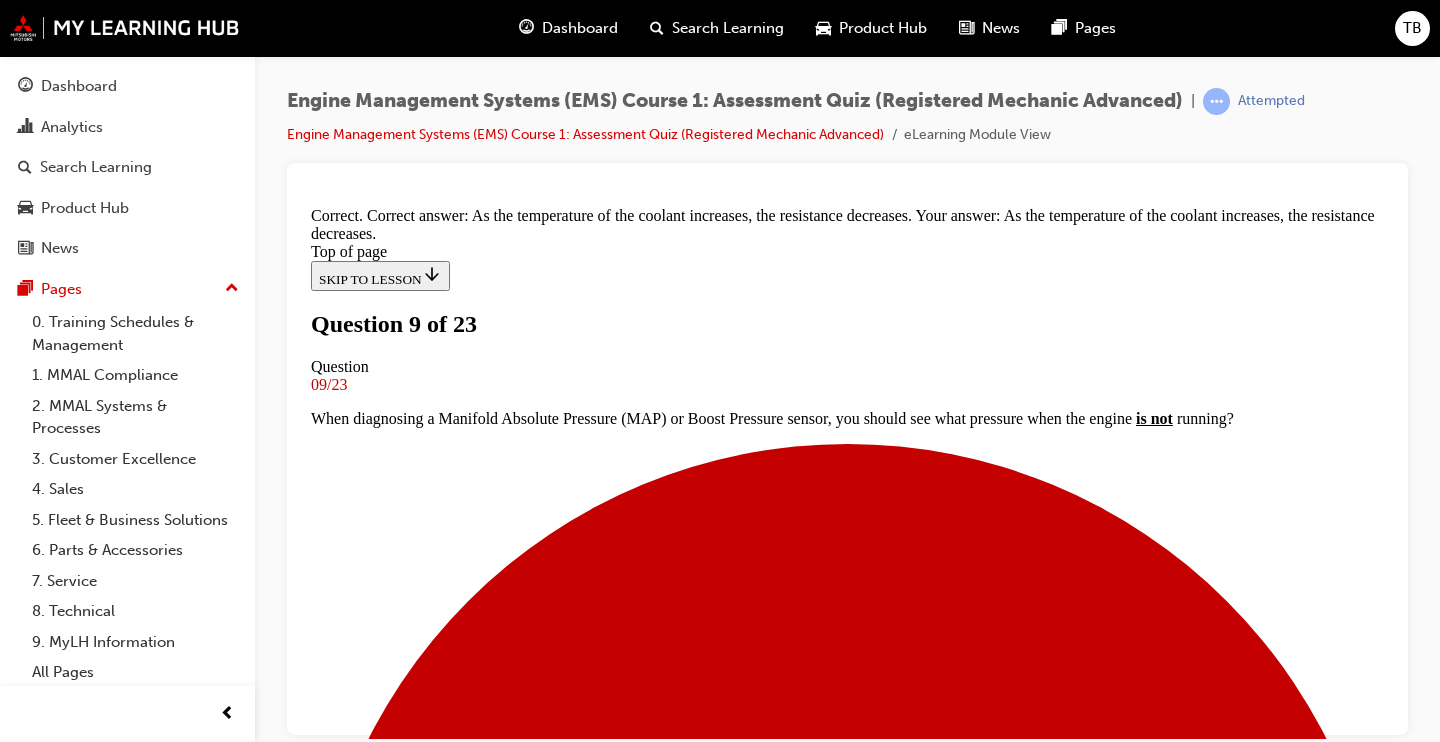 click on "NEXT" at bounding box center (337, 14376) 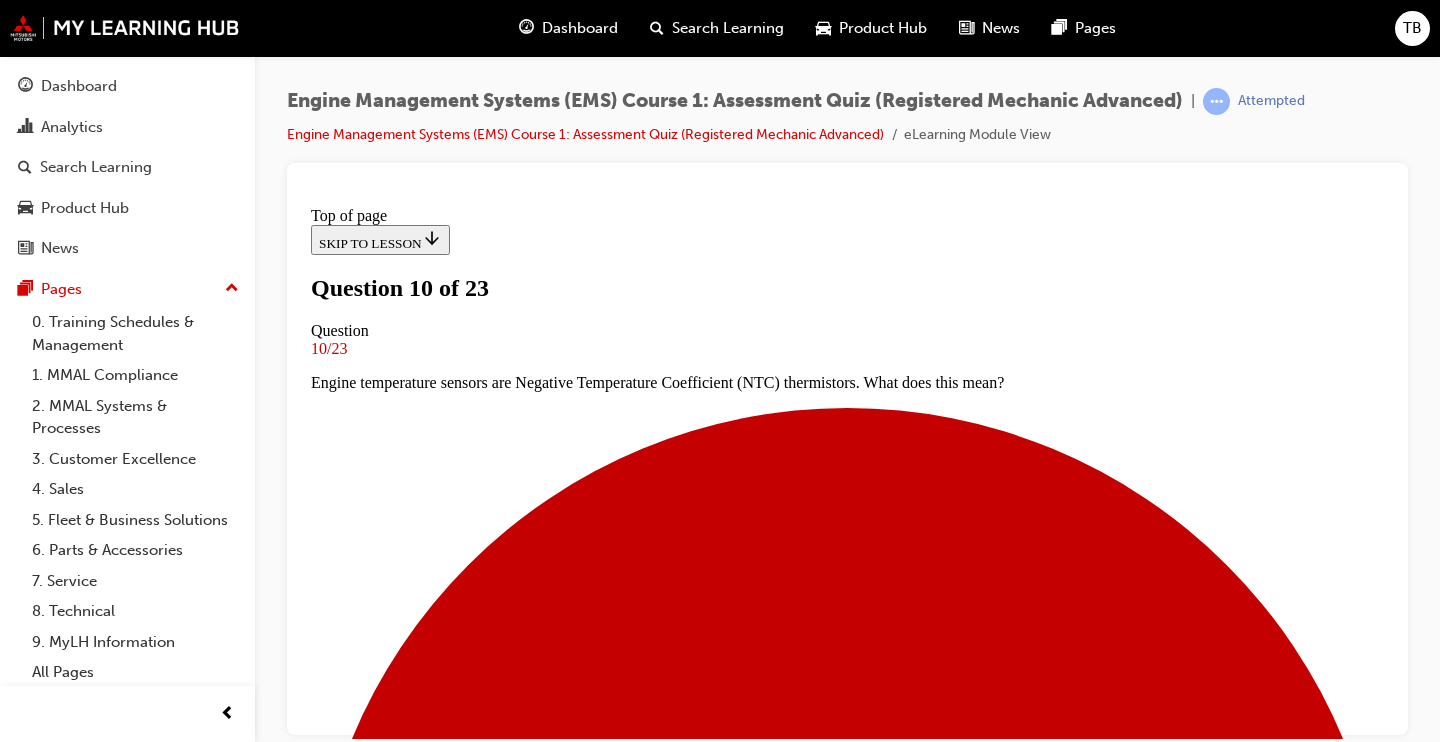 scroll, scrollTop: 382, scrollLeft: 0, axis: vertical 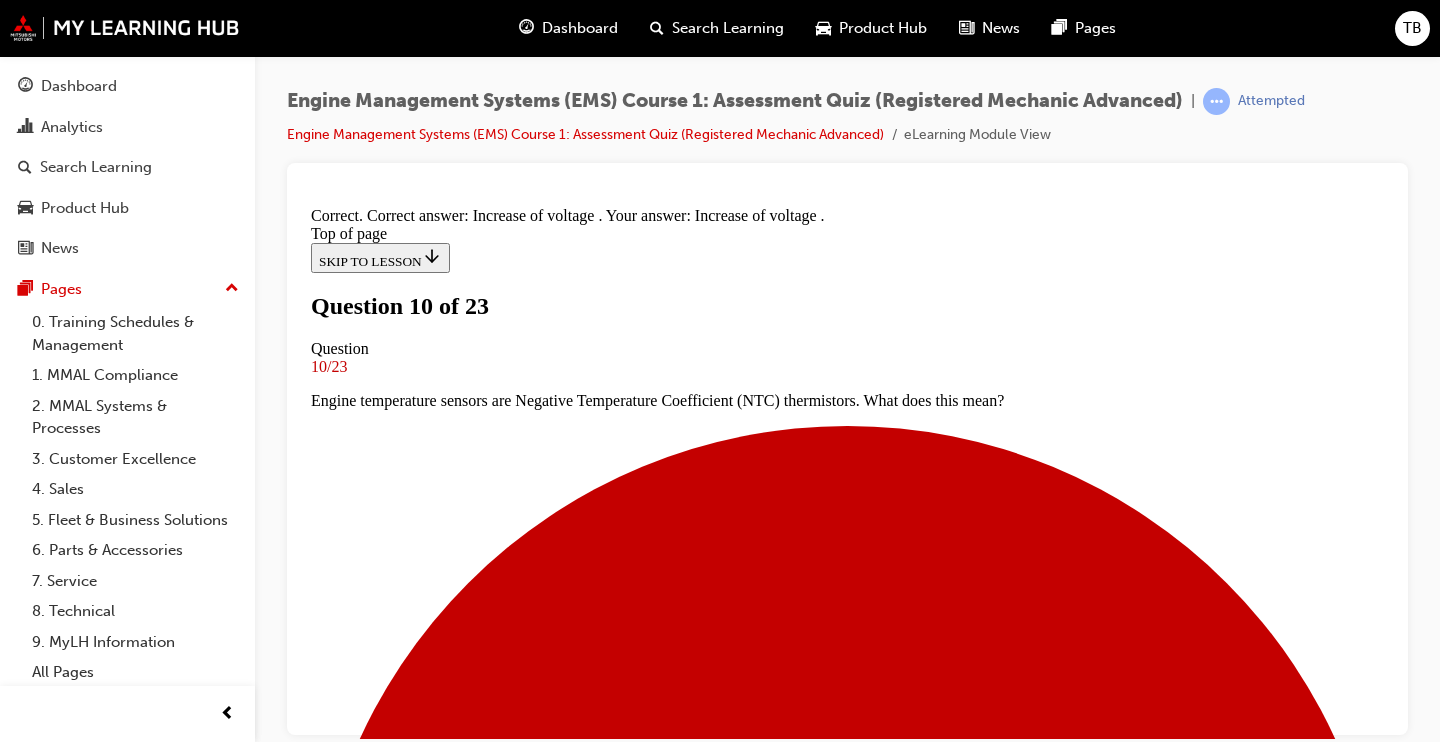 click on "NEXT" at bounding box center [337, 16374] 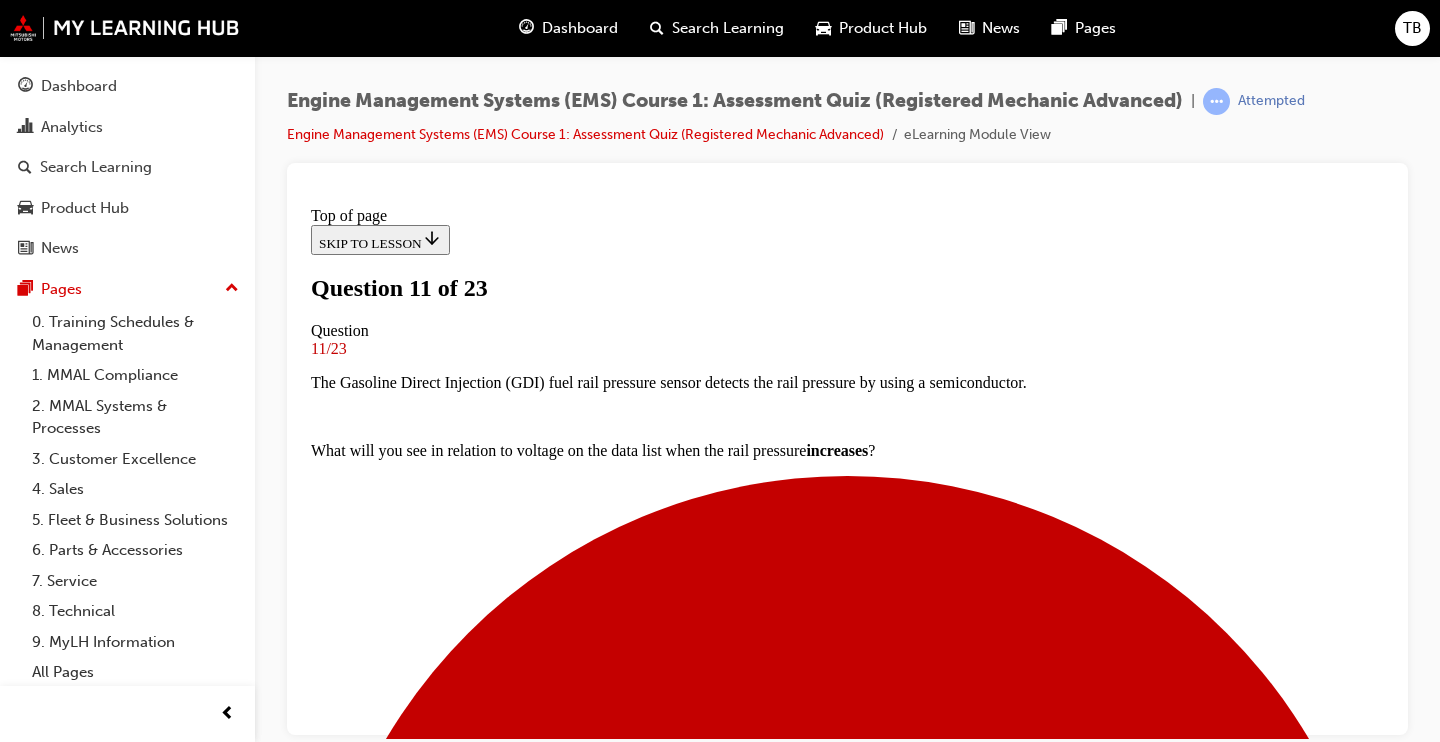 scroll, scrollTop: 248, scrollLeft: 0, axis: vertical 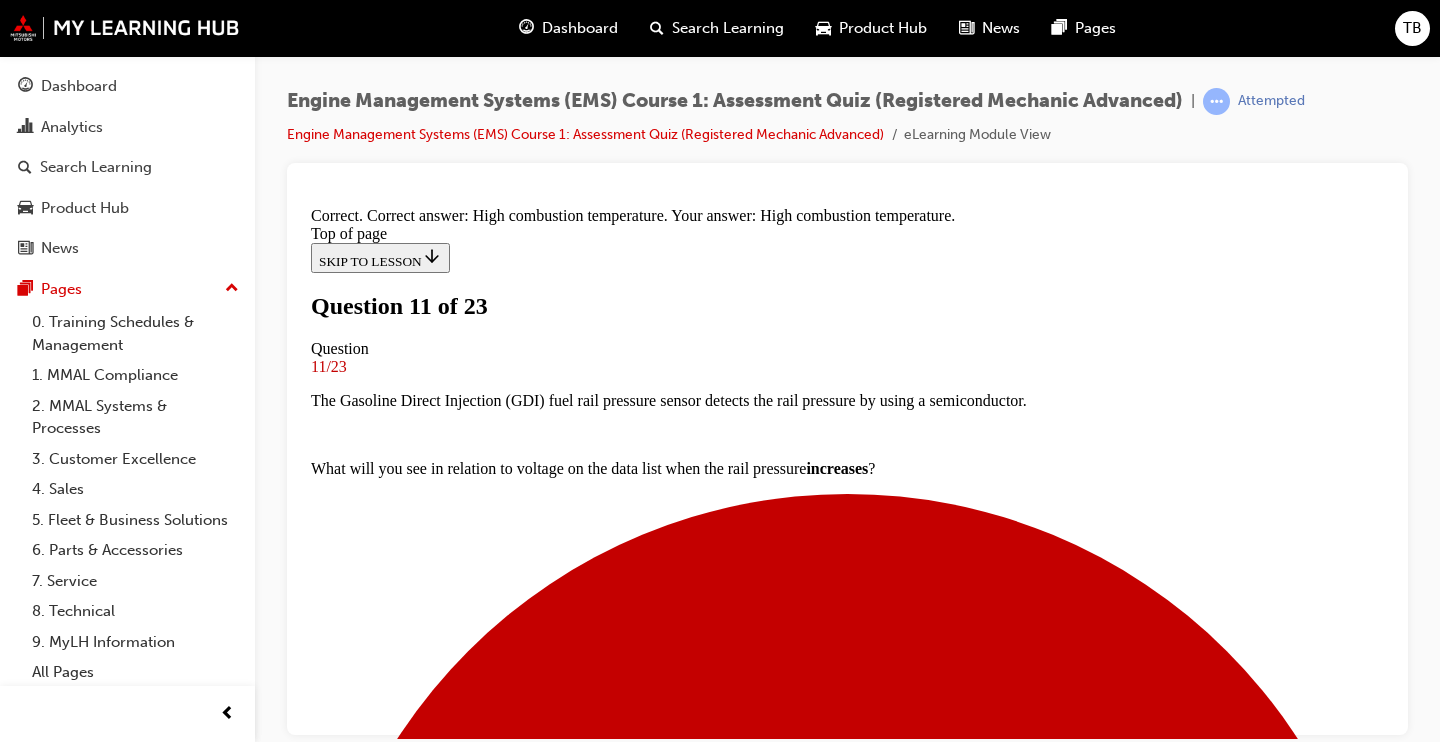 click on "NEXT" at bounding box center [337, 16374] 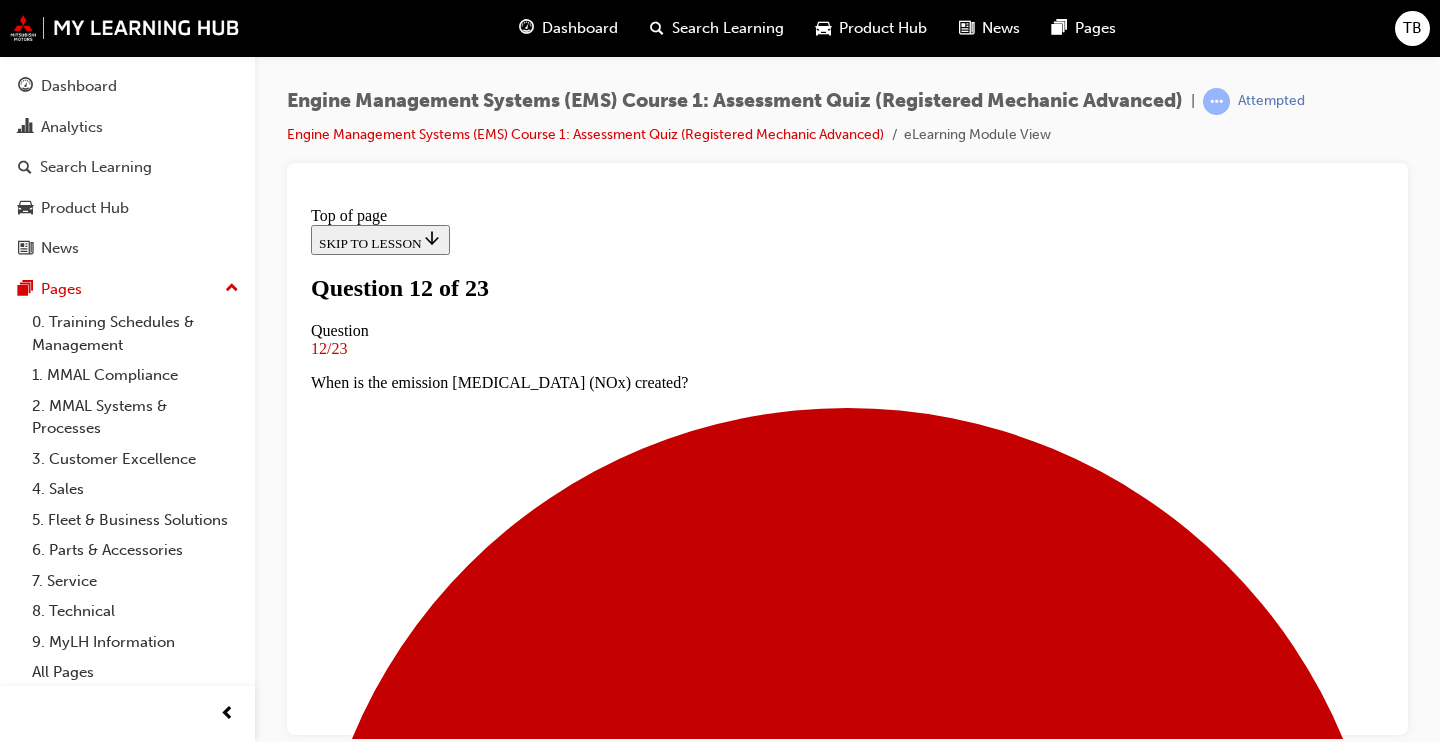scroll, scrollTop: 267, scrollLeft: 0, axis: vertical 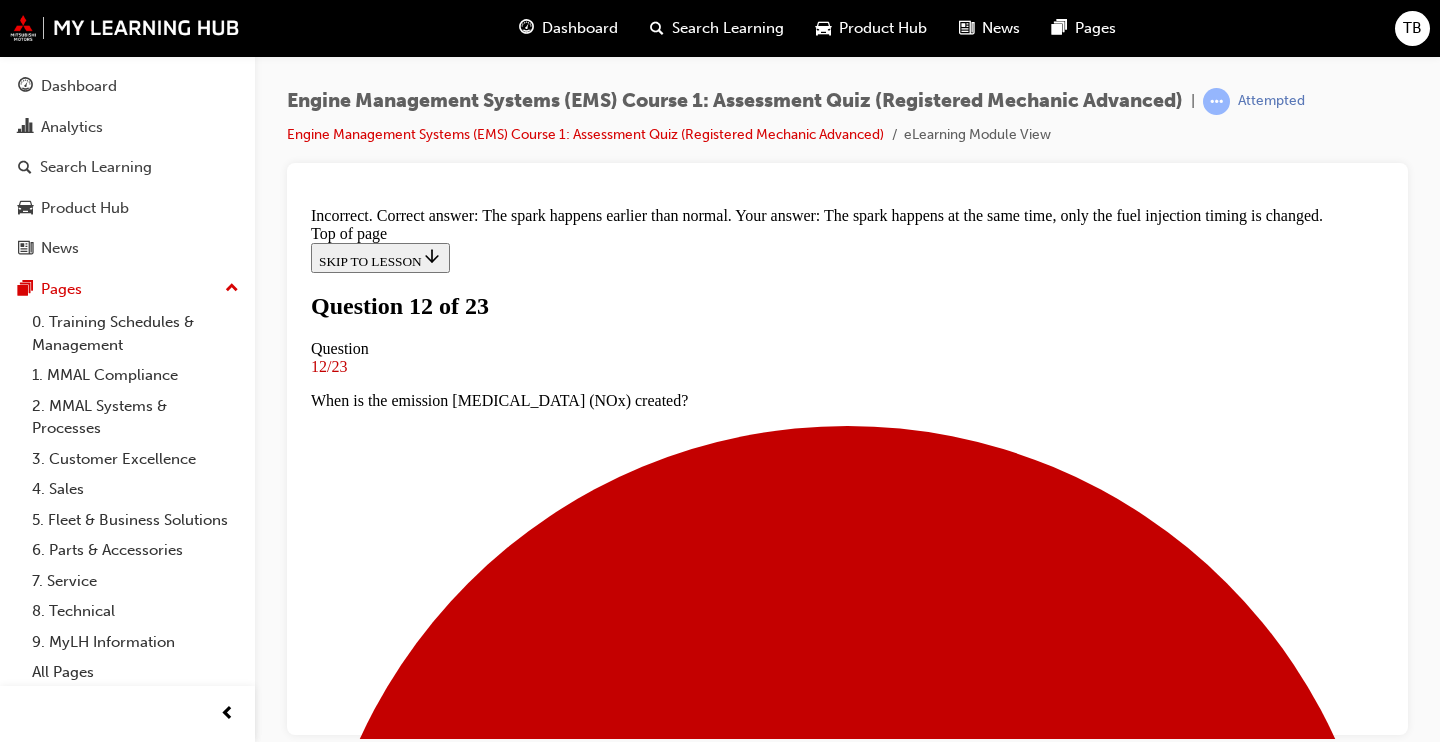 click on "NEXT" at bounding box center (337, 14322) 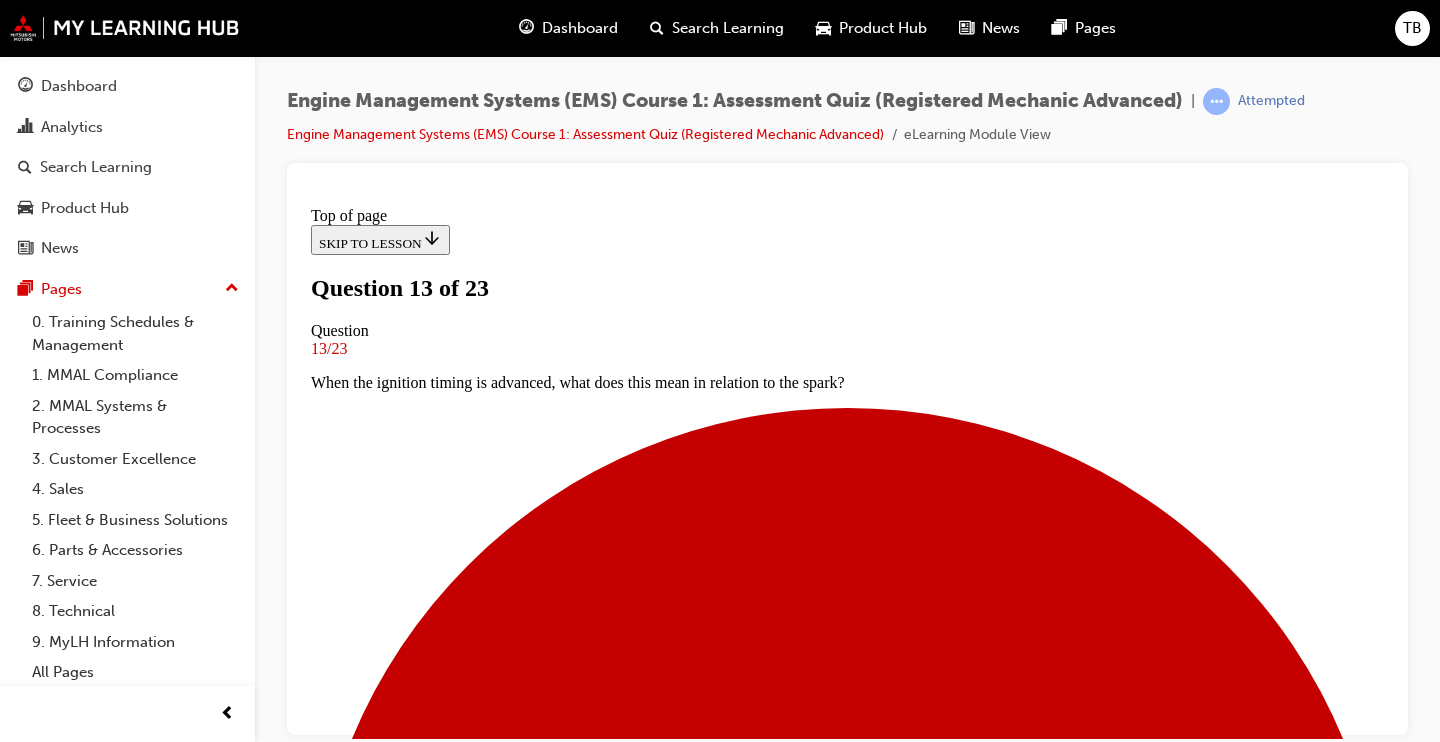 scroll, scrollTop: 269, scrollLeft: 0, axis: vertical 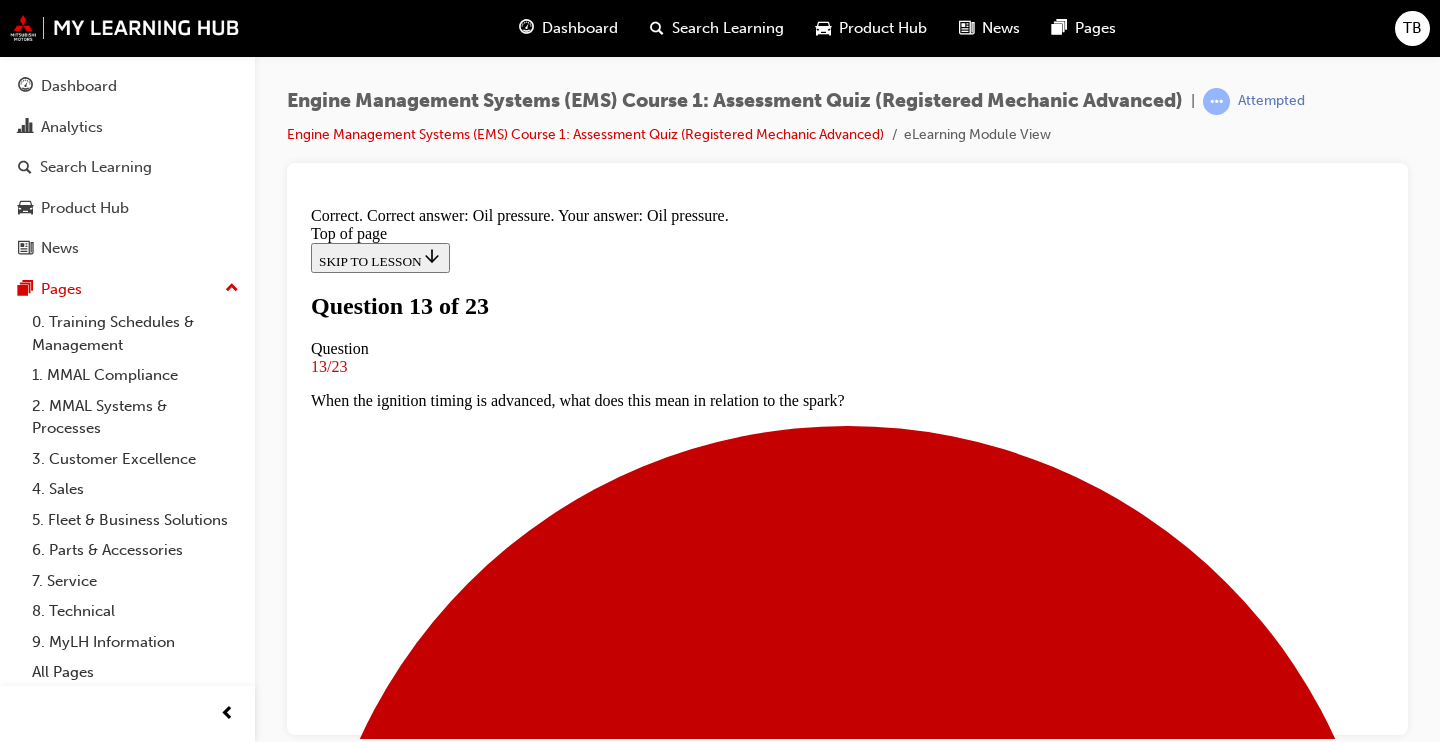 click on "NEXT" at bounding box center (847, 12375) 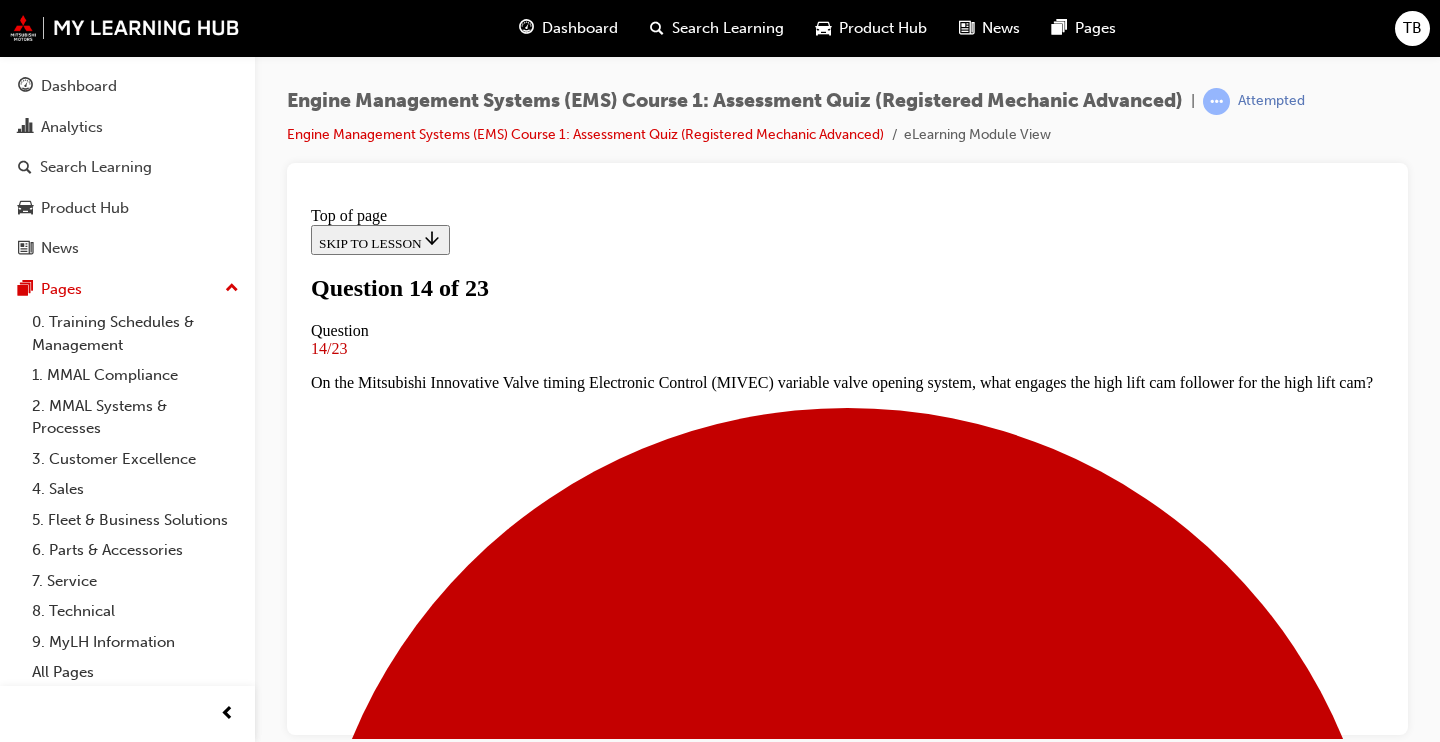 scroll, scrollTop: 245, scrollLeft: 0, axis: vertical 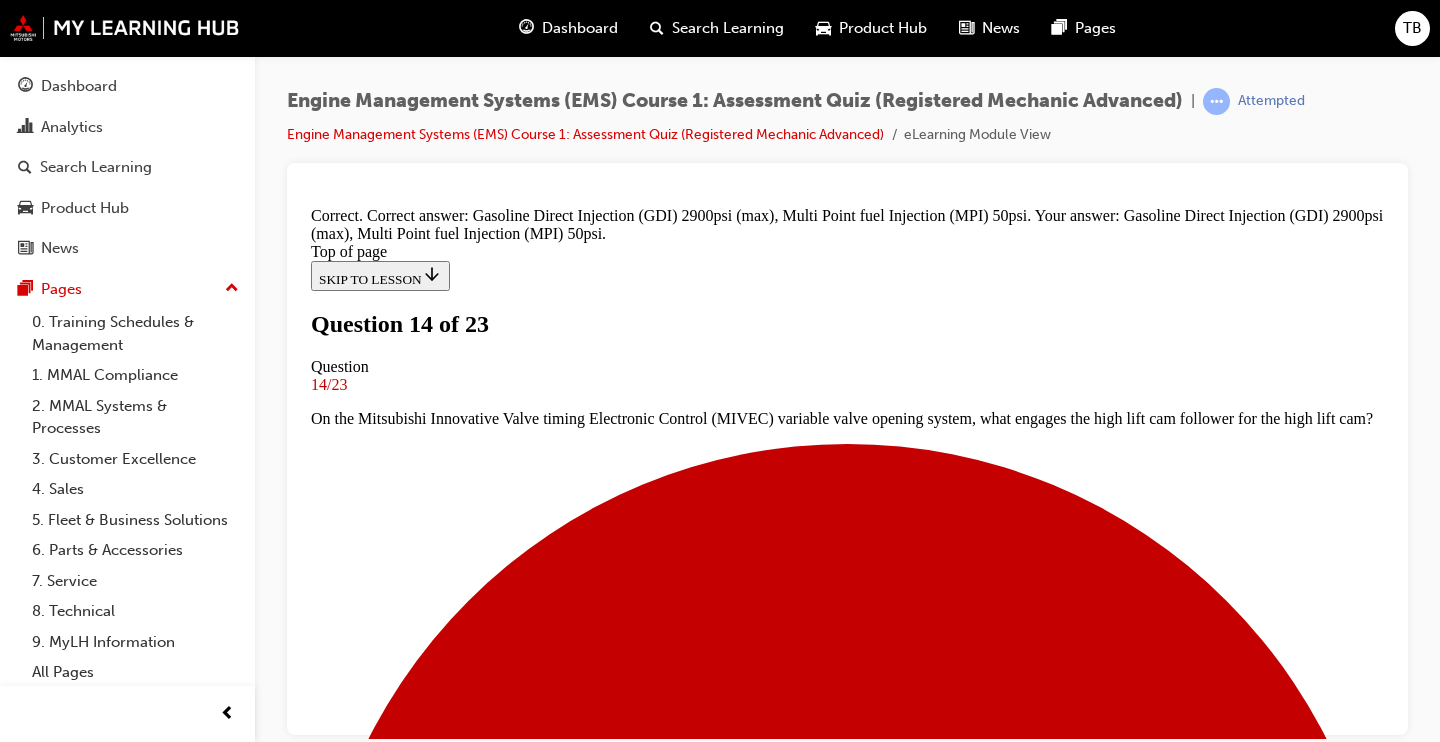 click on "NEXT" at bounding box center (337, 14376) 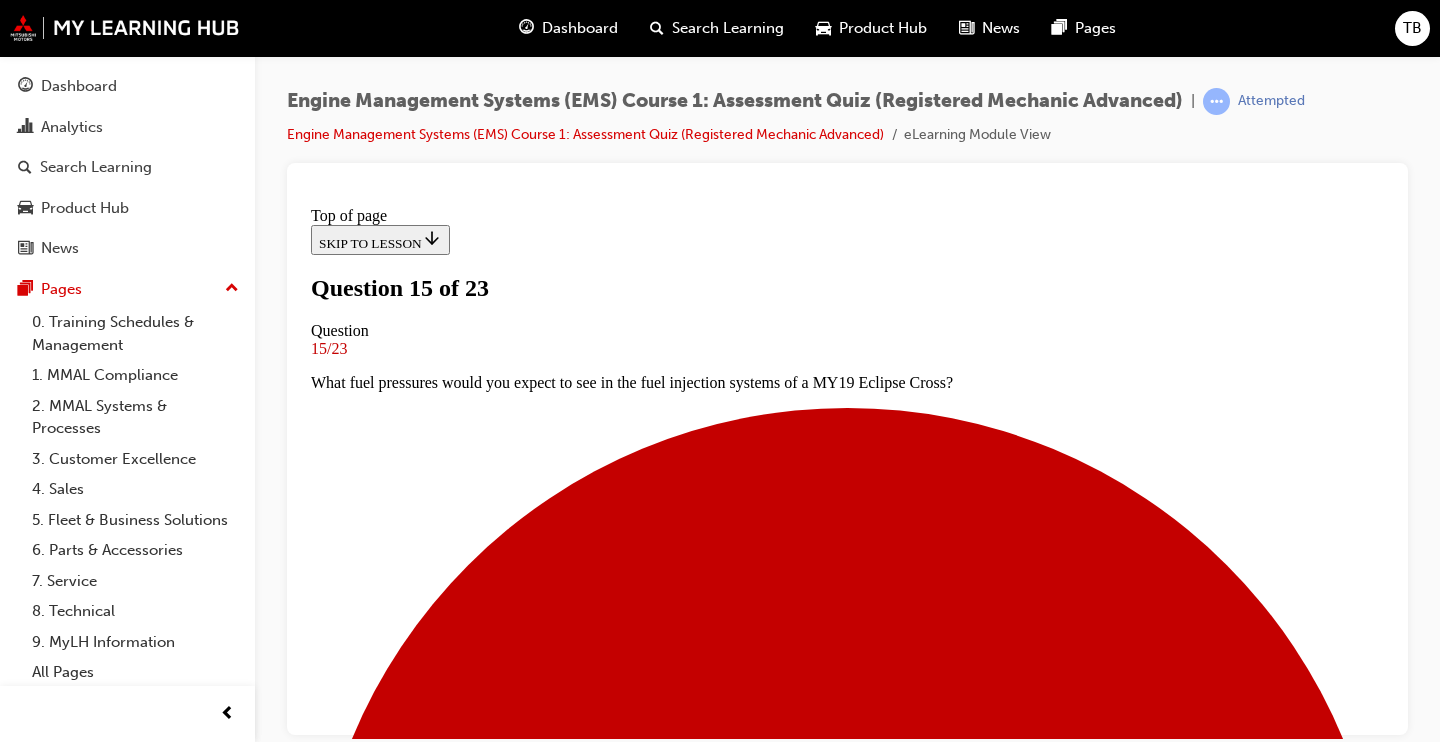 scroll, scrollTop: 264, scrollLeft: 0, axis: vertical 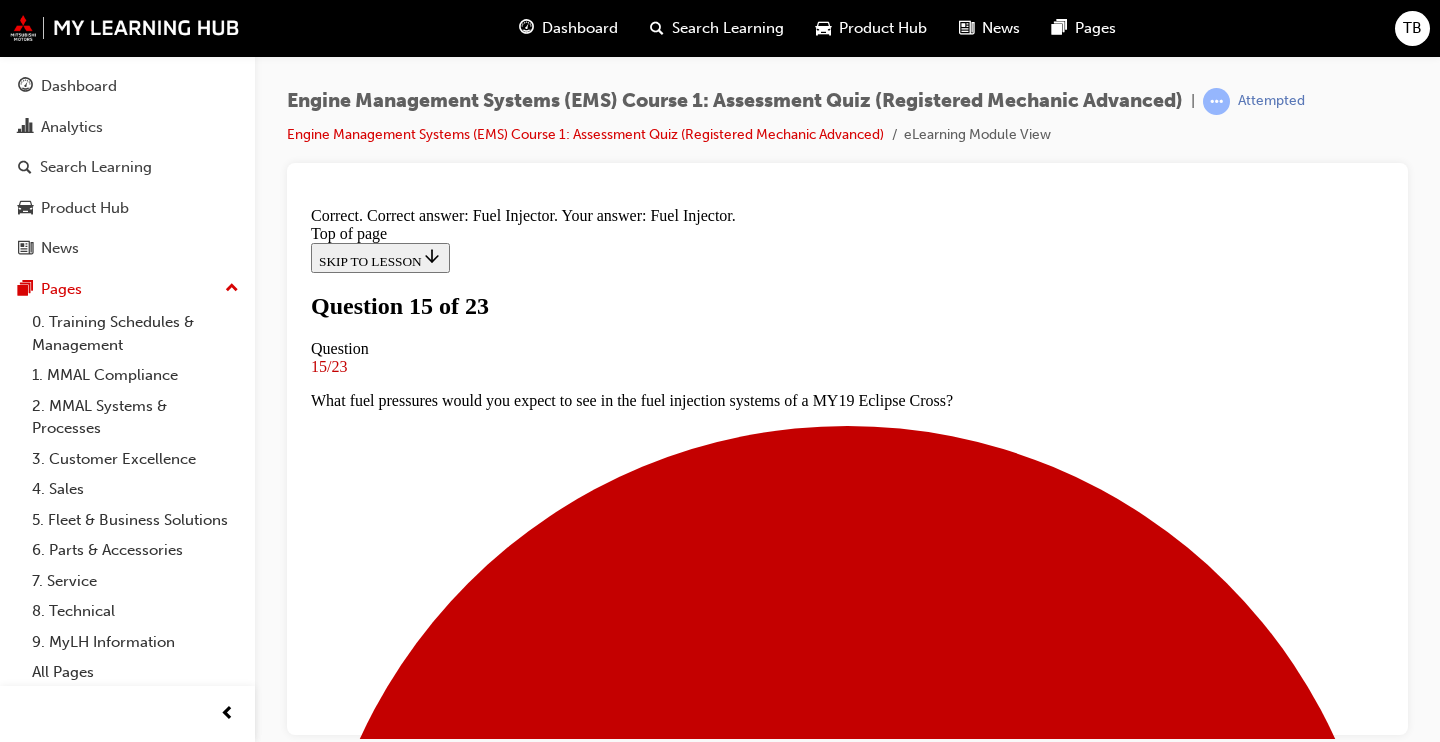 click on "NEXT" at bounding box center (337, 16374) 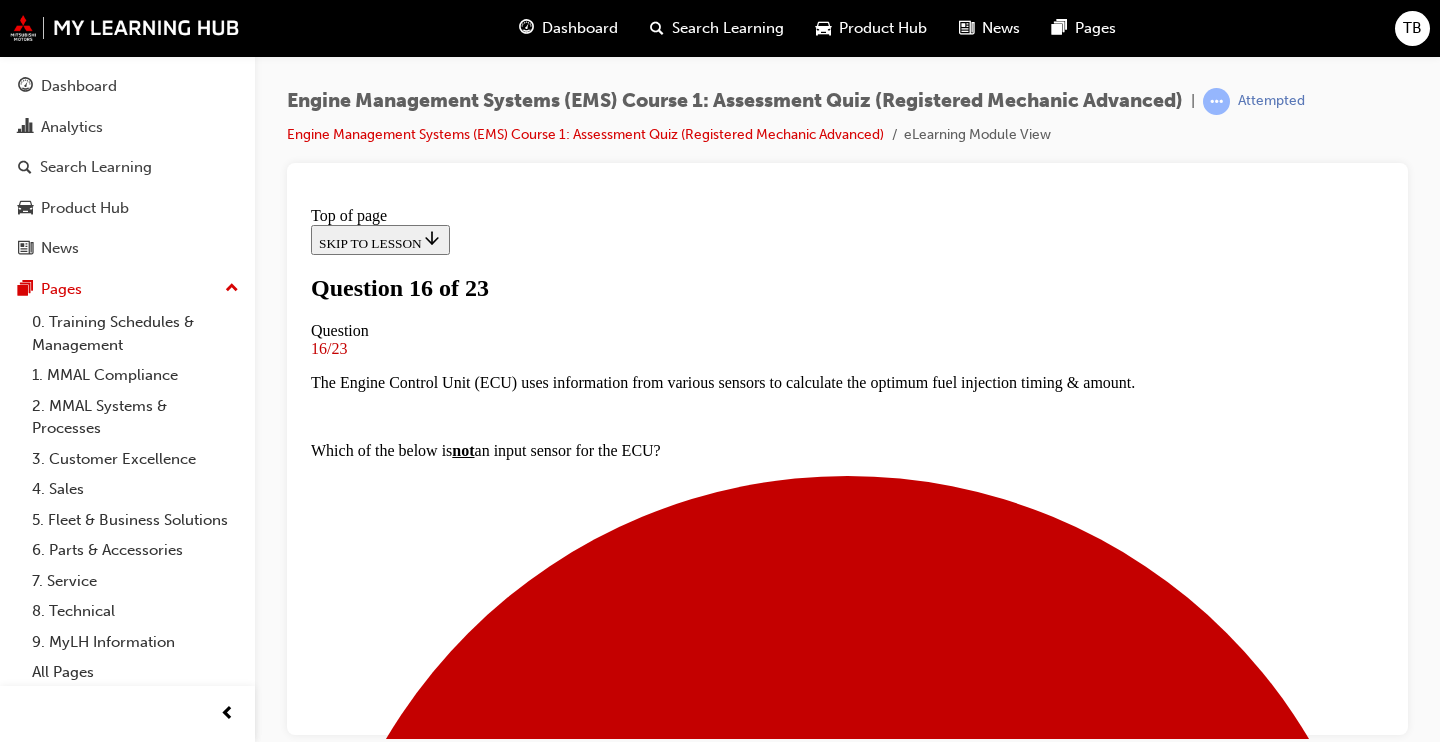scroll, scrollTop: 218, scrollLeft: 0, axis: vertical 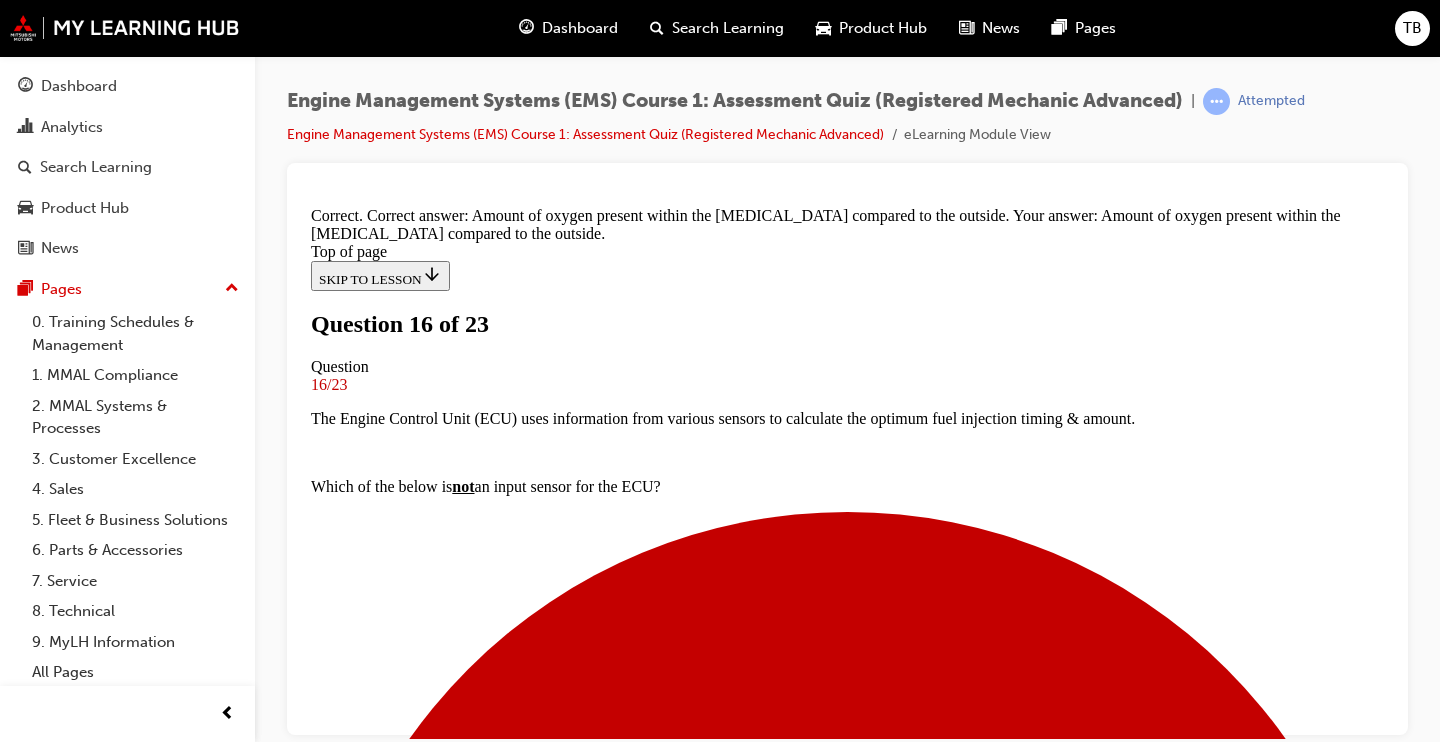click on "NEXT" at bounding box center (337, 14444) 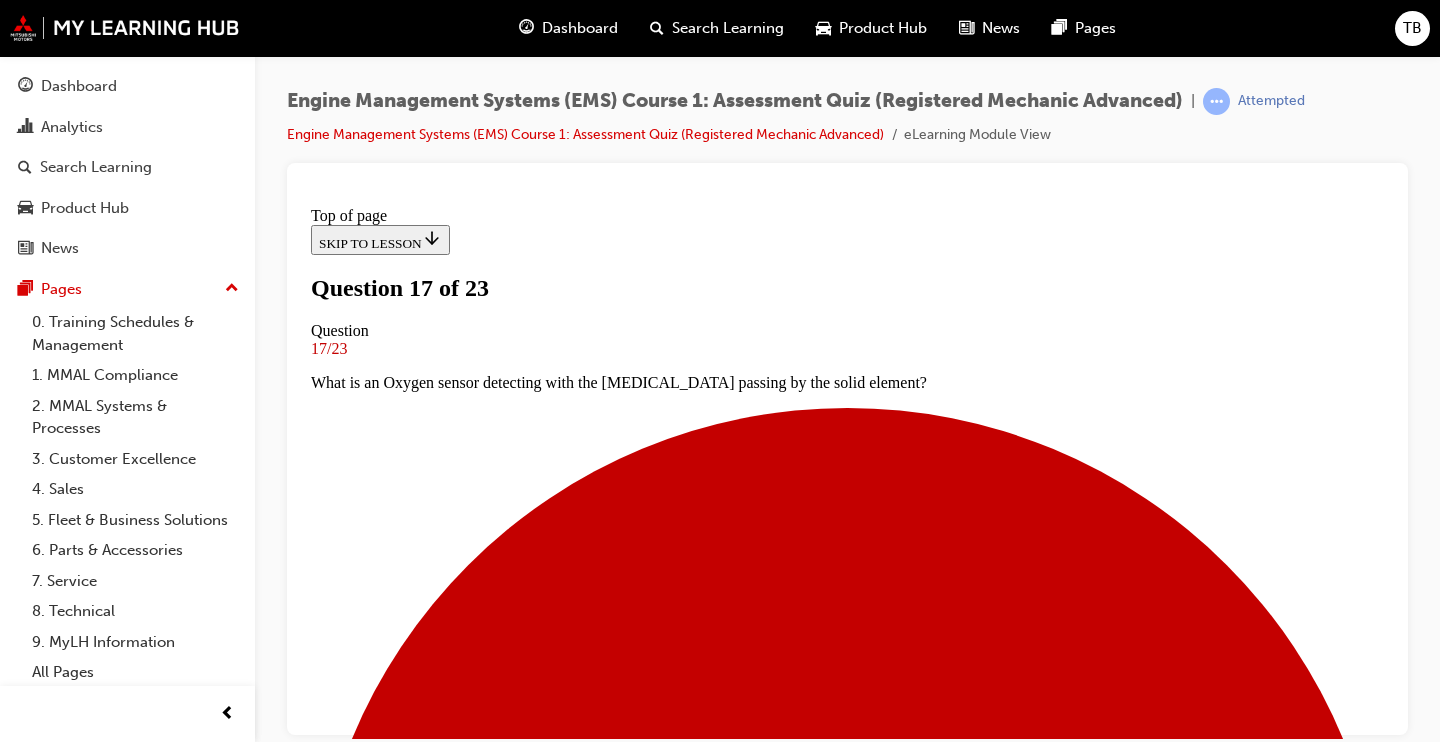 scroll, scrollTop: 135, scrollLeft: 0, axis: vertical 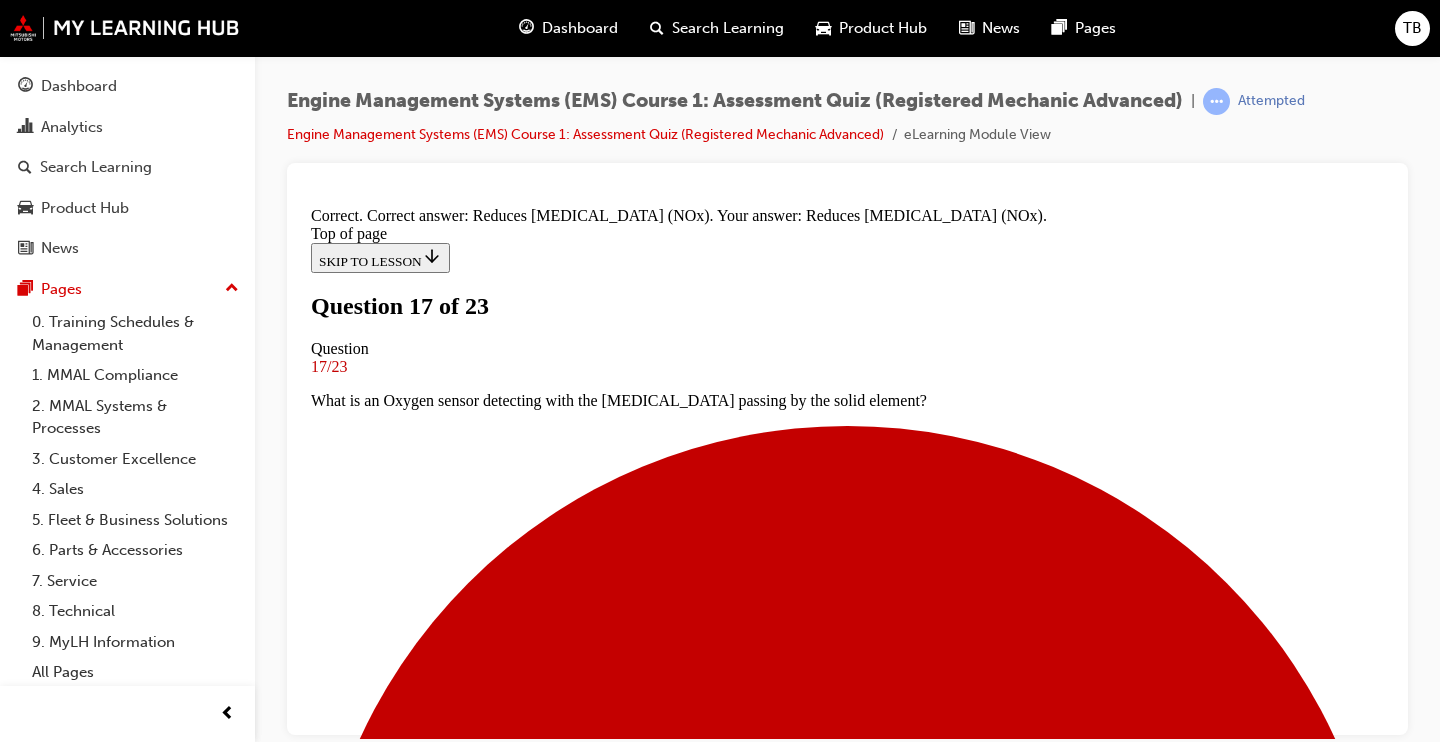 click on "NEXT" at bounding box center [337, 12411] 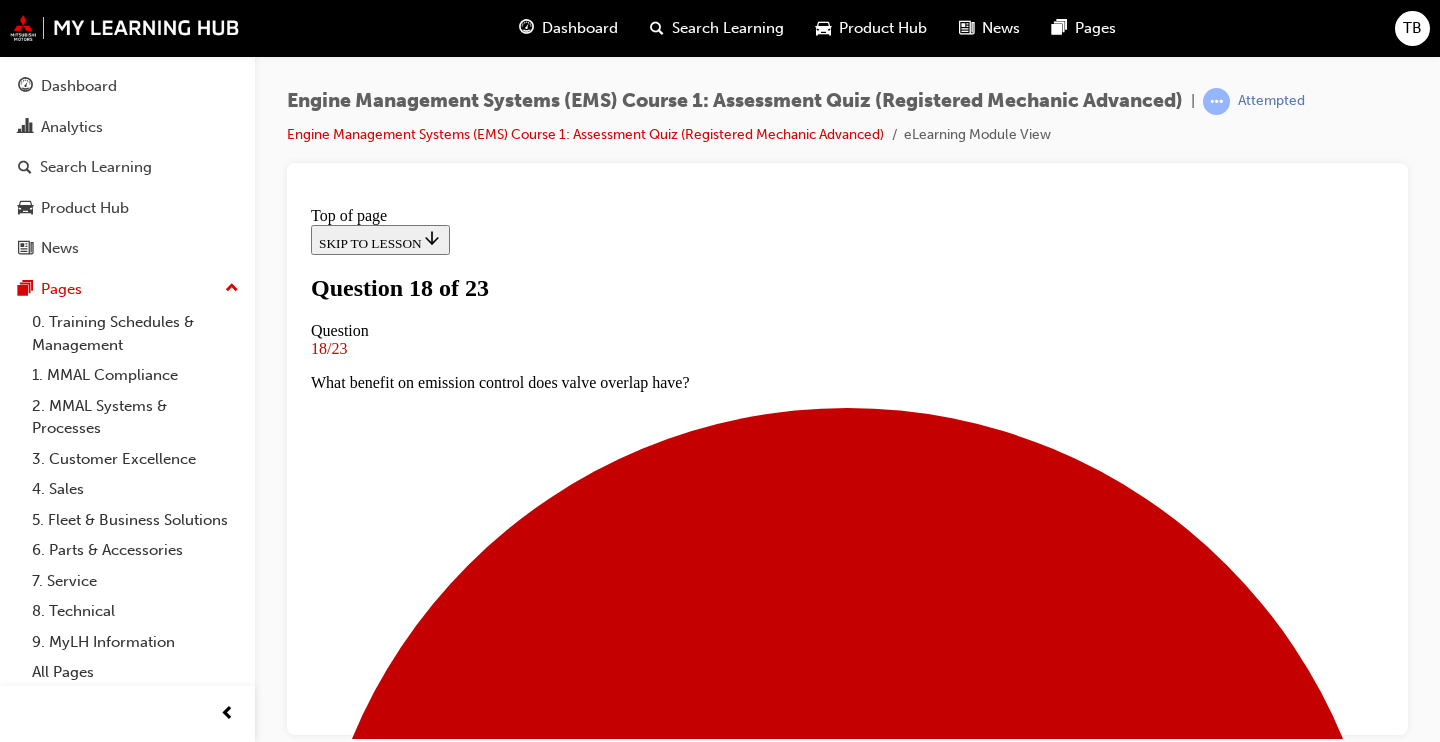 scroll, scrollTop: 227, scrollLeft: 0, axis: vertical 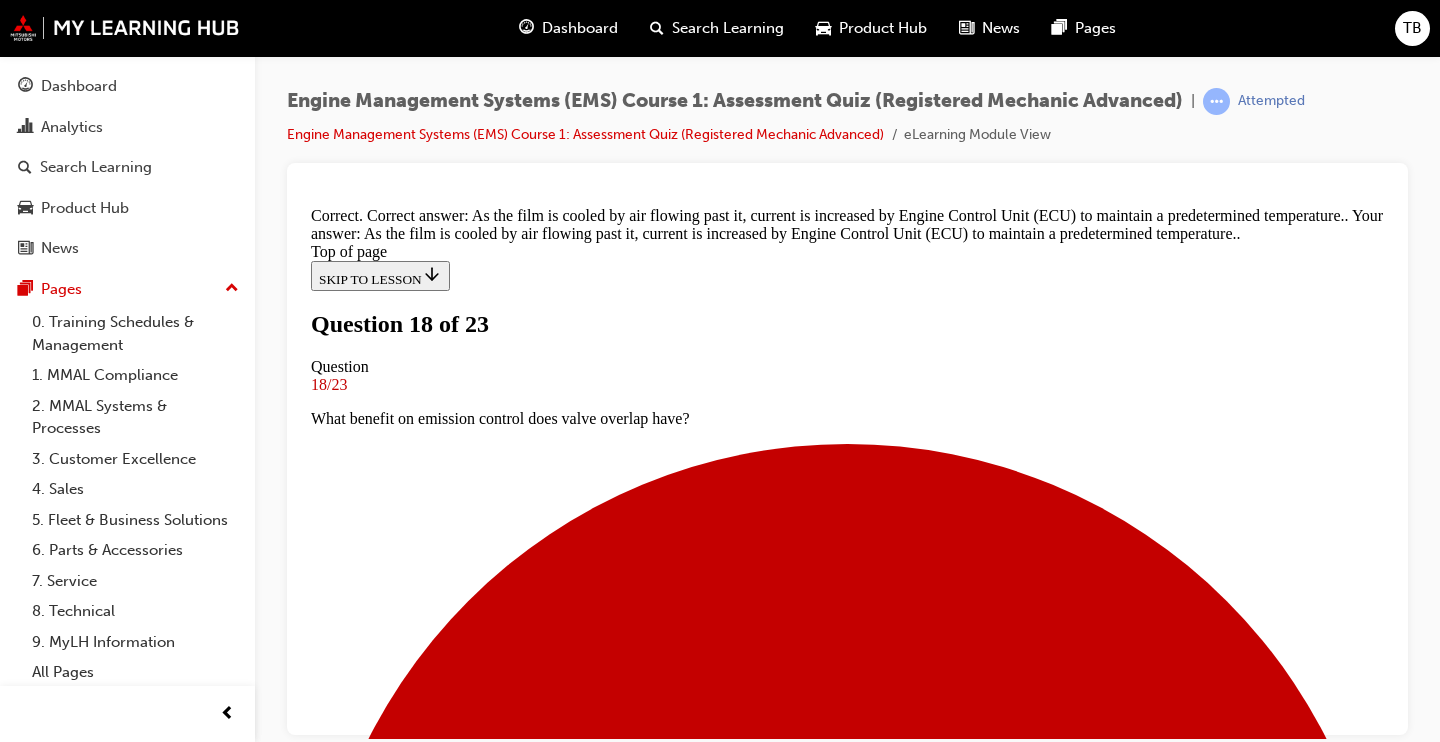 click on "NEXT" at bounding box center [337, 12429] 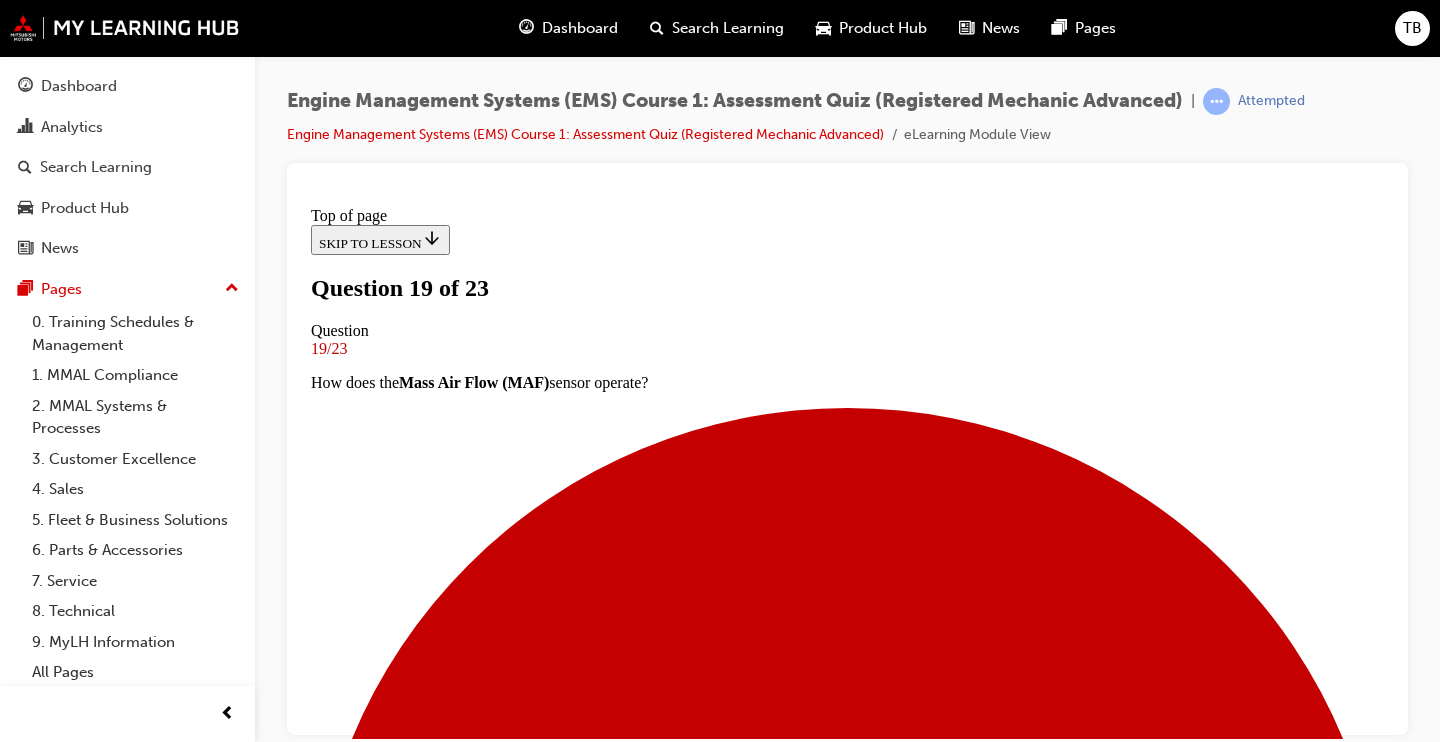 scroll, scrollTop: 230, scrollLeft: 0, axis: vertical 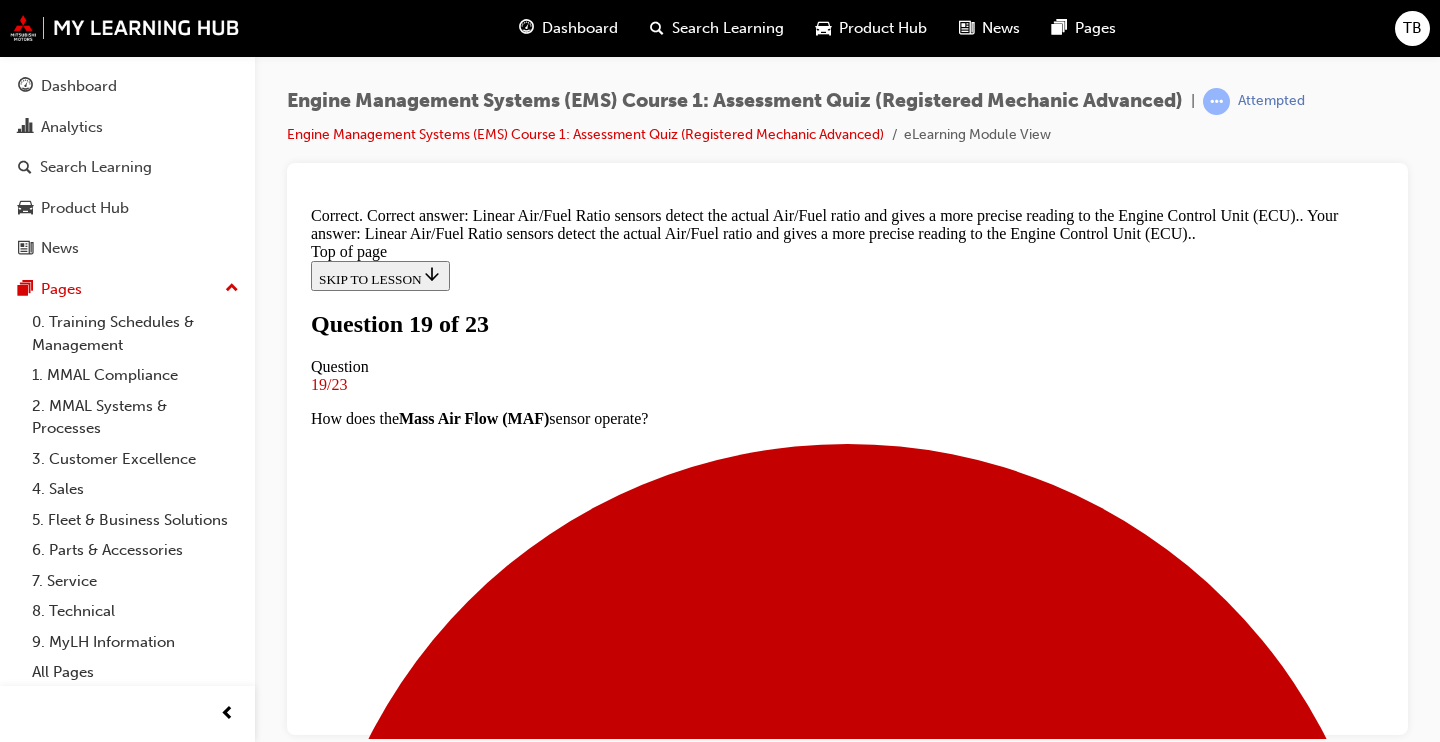 click on "NEXT" at bounding box center (337, 12429) 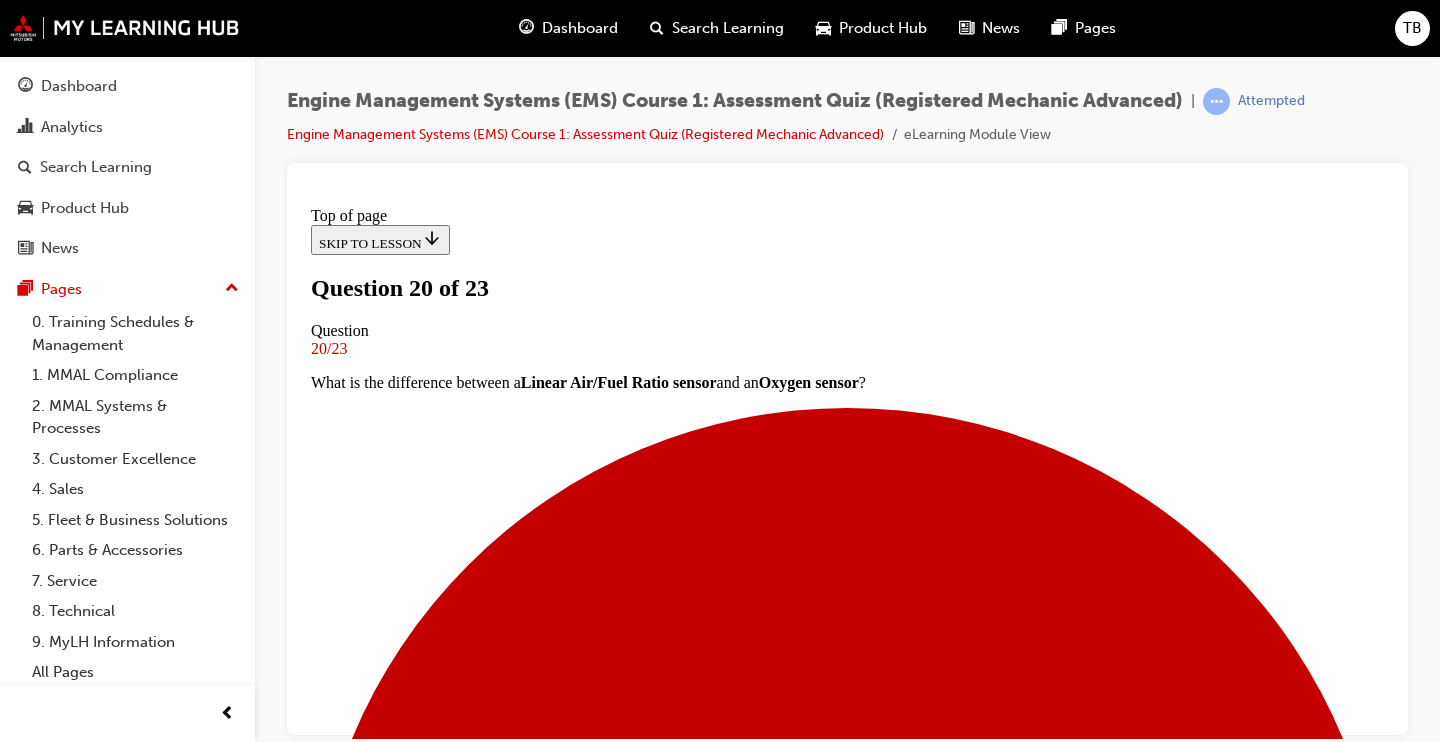 scroll, scrollTop: 212, scrollLeft: 0, axis: vertical 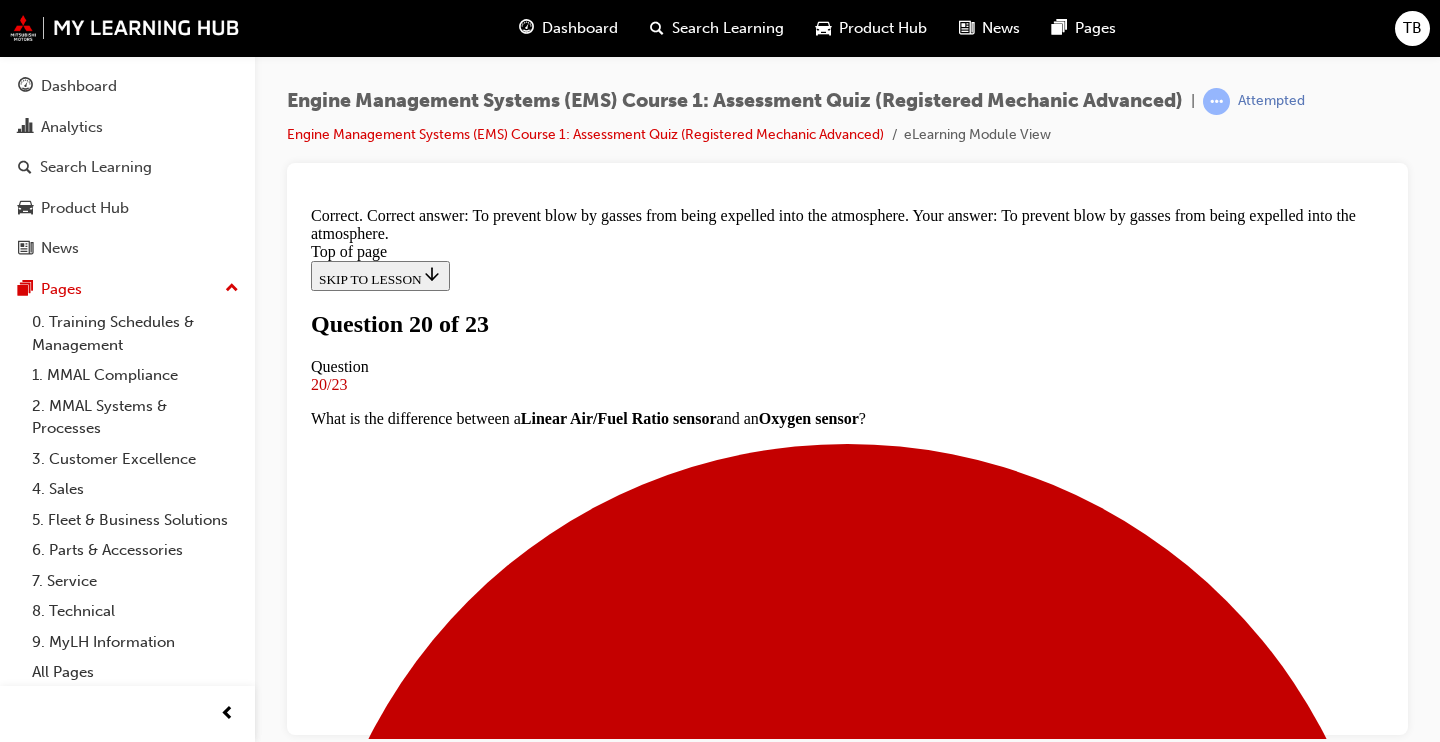 click on "NEXT" at bounding box center [337, 14376] 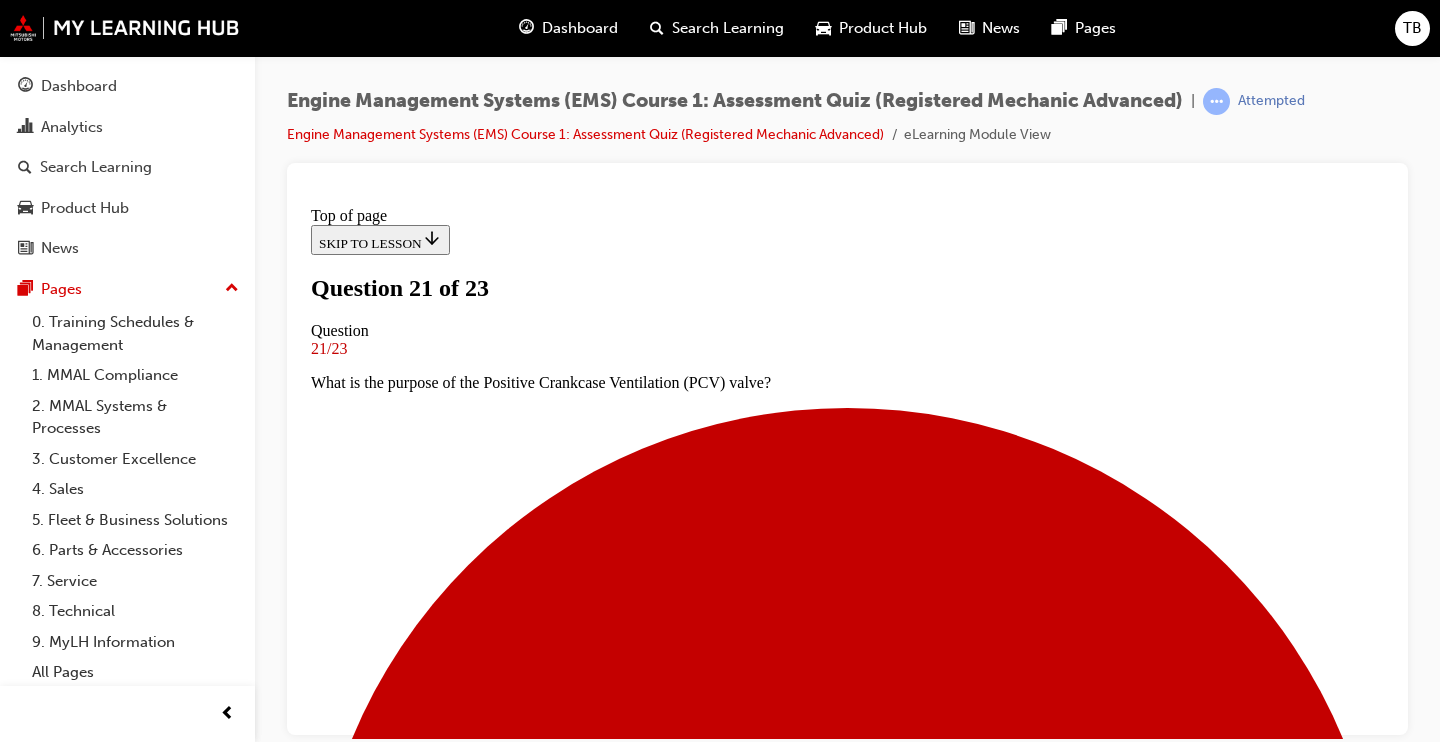 scroll, scrollTop: 174, scrollLeft: 0, axis: vertical 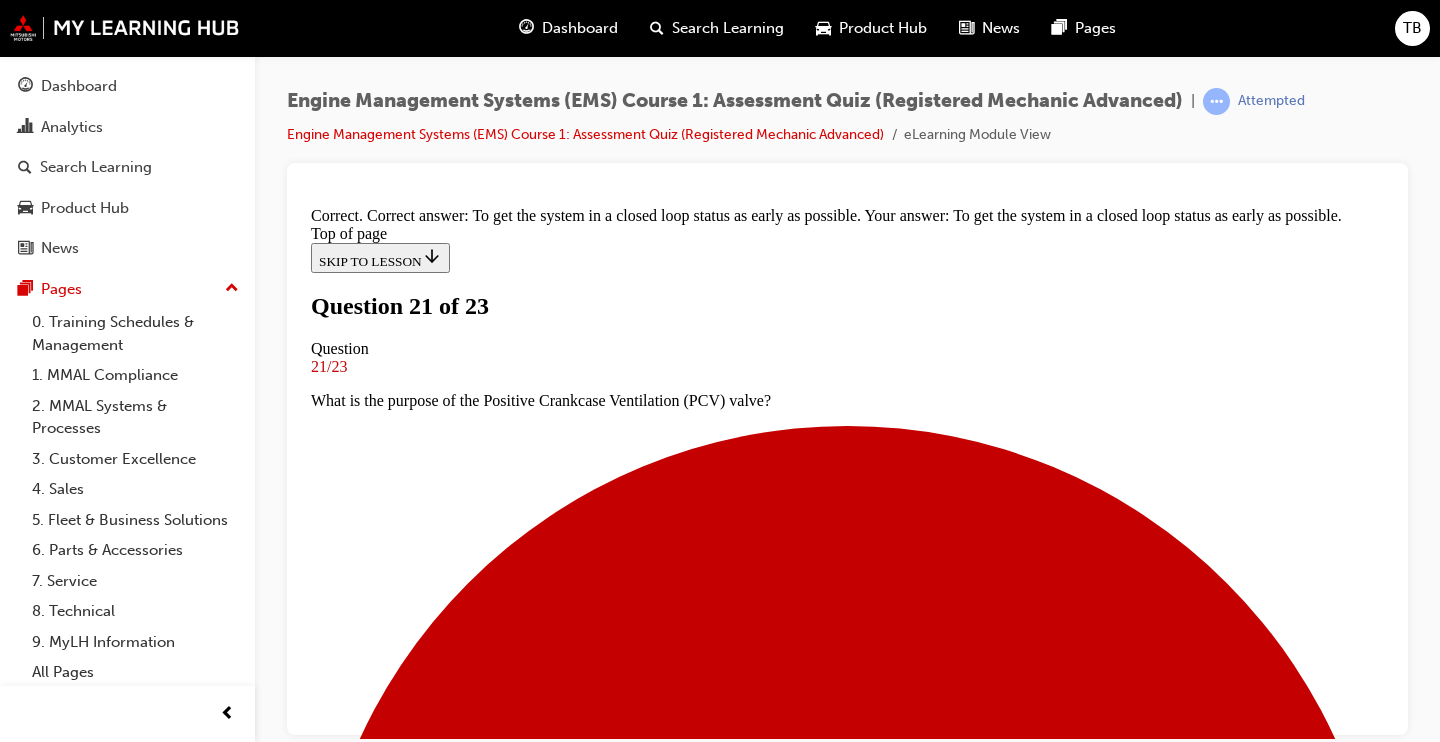 click on "NEXT" at bounding box center [337, 14362] 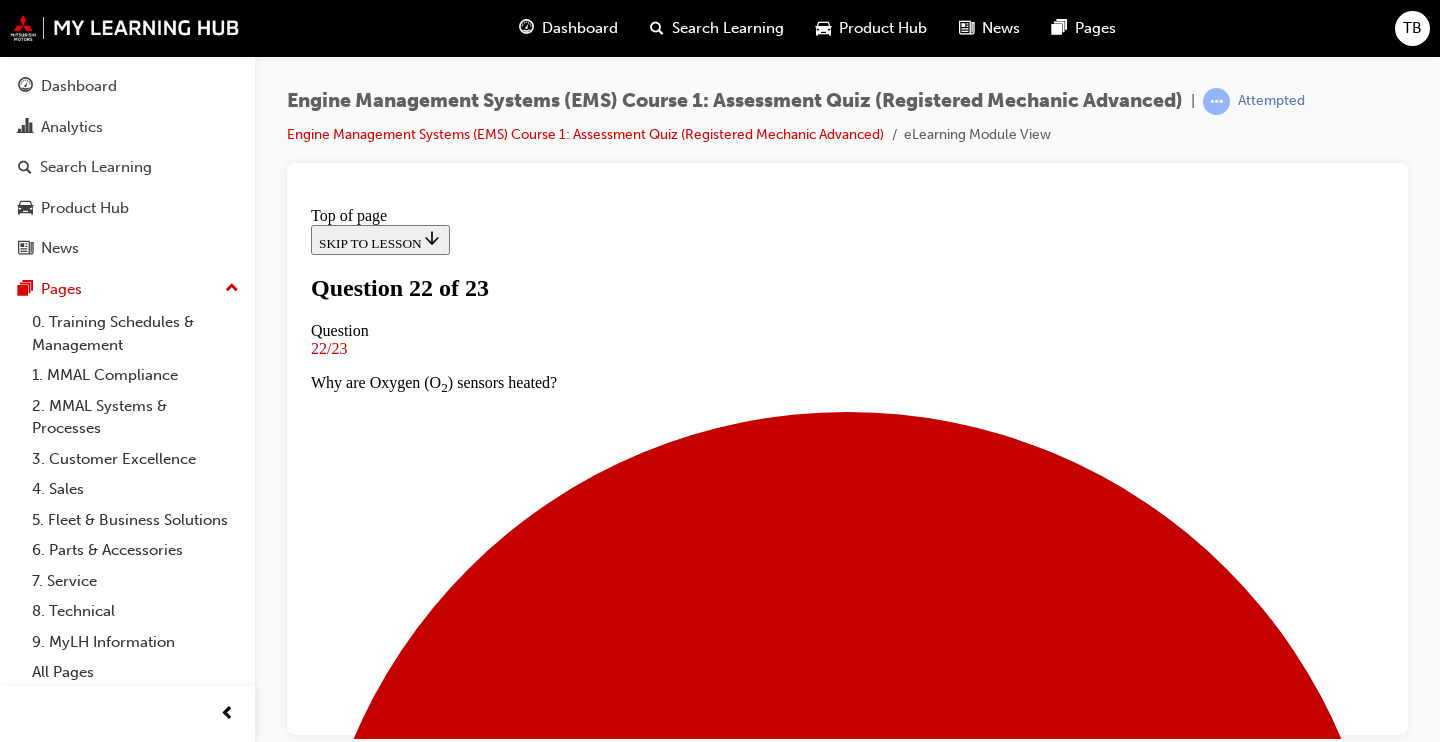 scroll, scrollTop: 211, scrollLeft: 0, axis: vertical 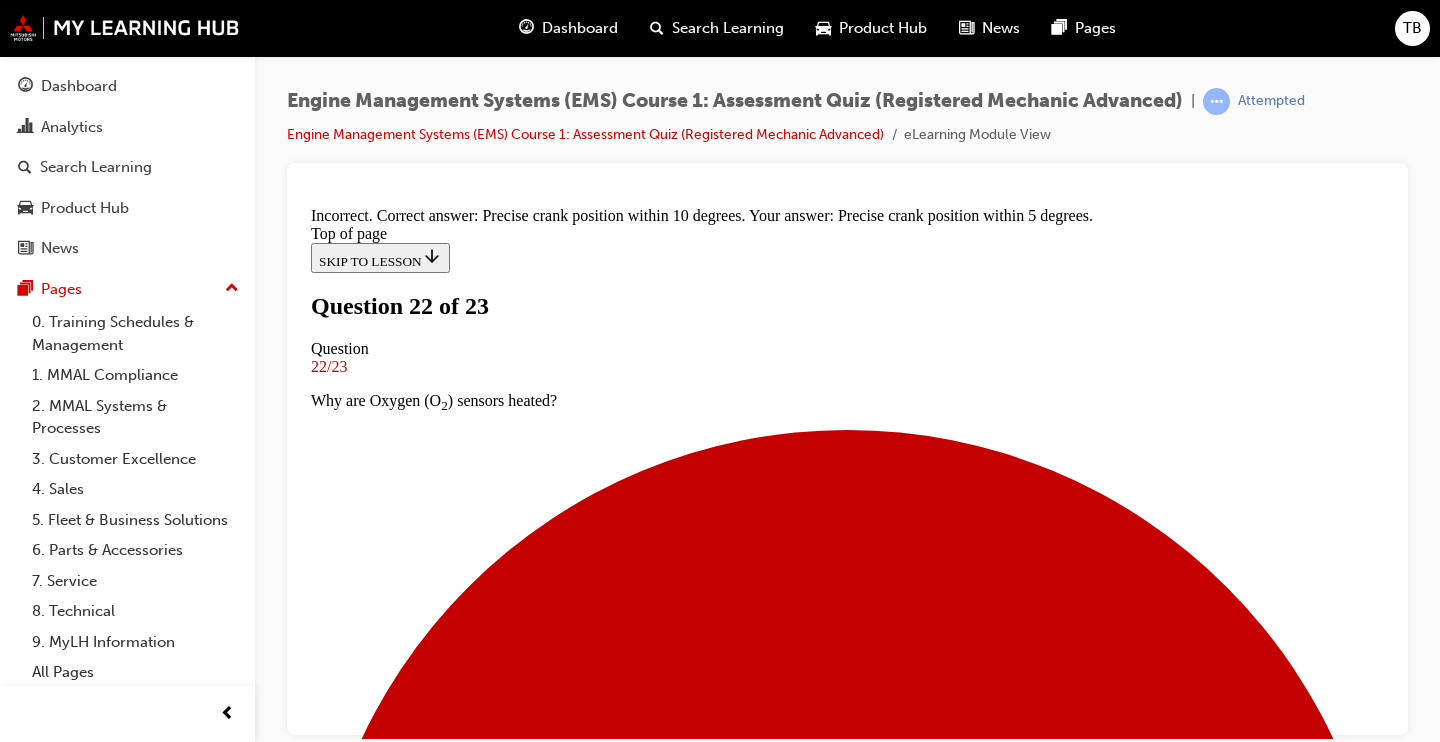click on "NEXT" at bounding box center [337, 12379] 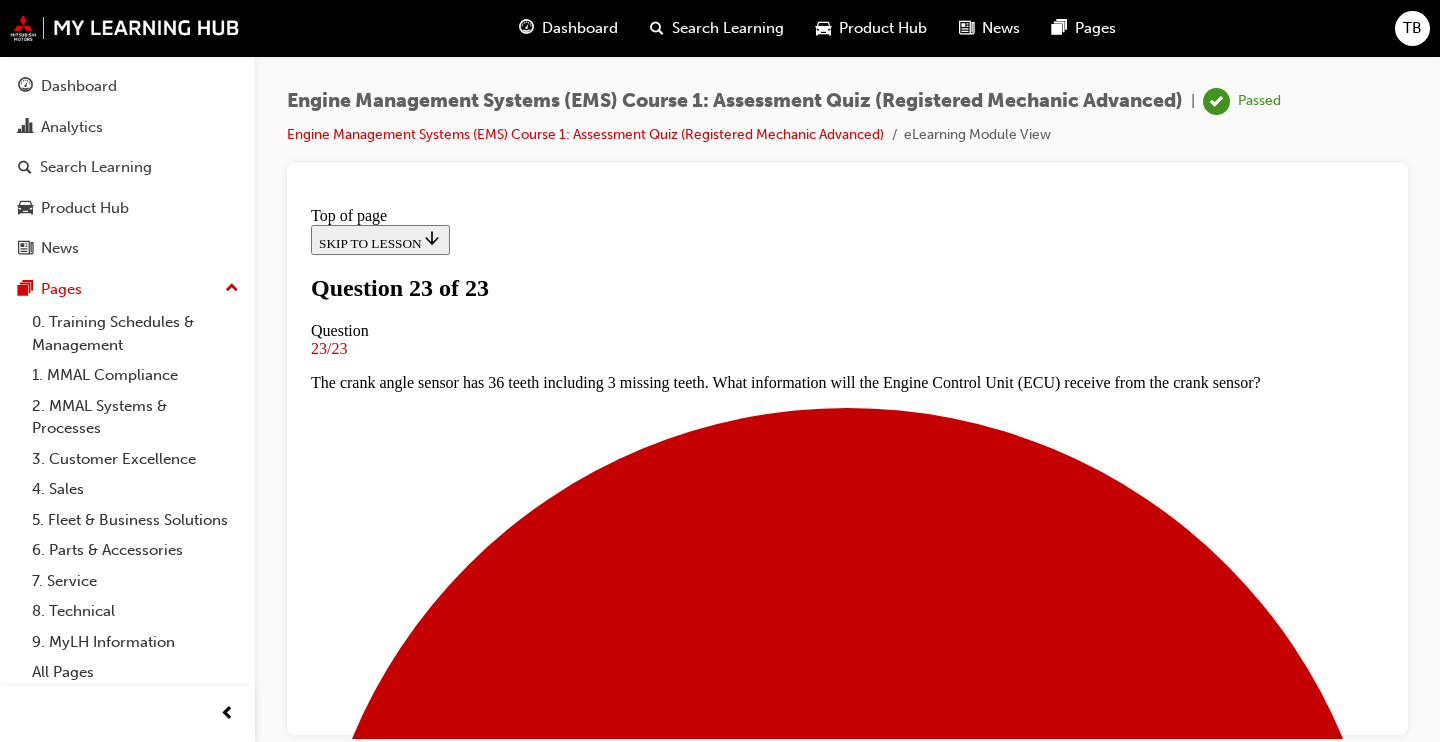 scroll, scrollTop: 453, scrollLeft: 0, axis: vertical 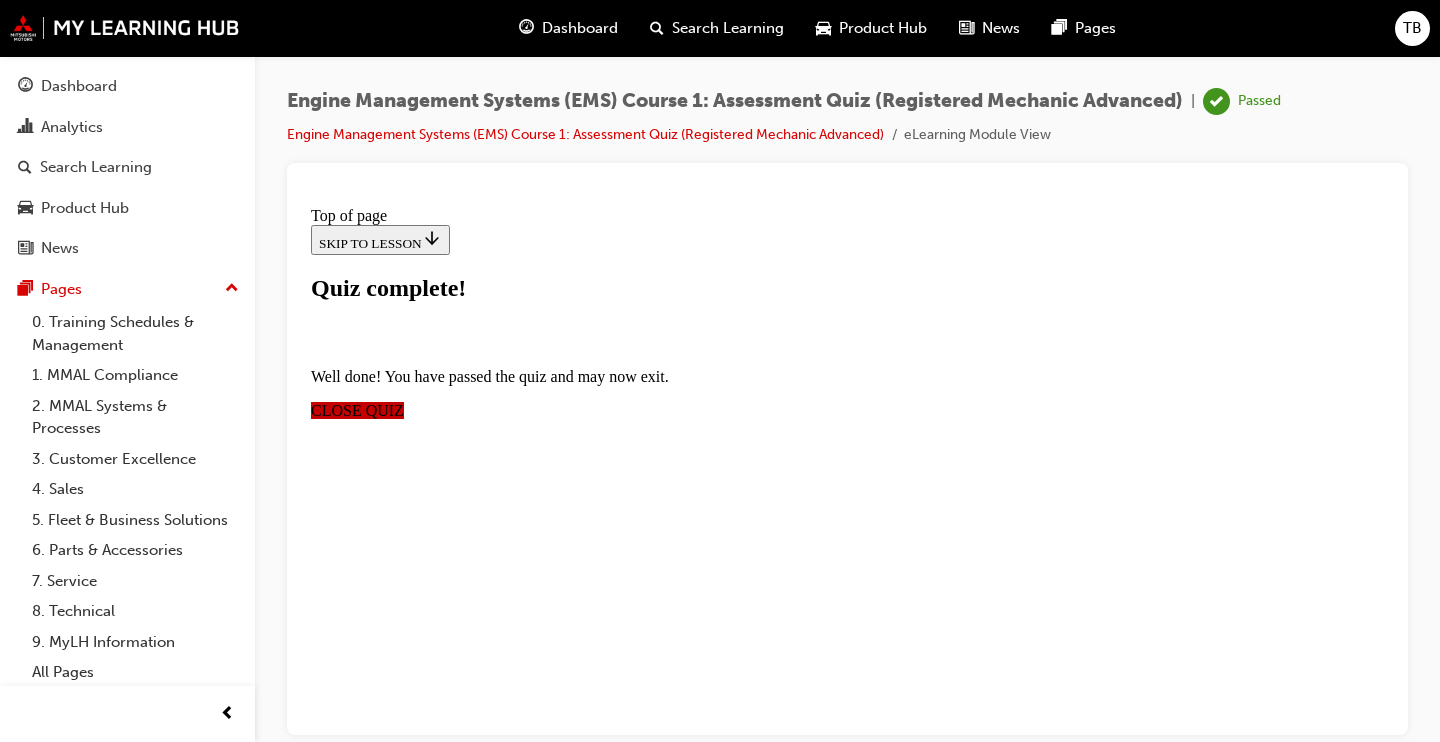 click on "CLOSE QUIZ" at bounding box center (357, 409) 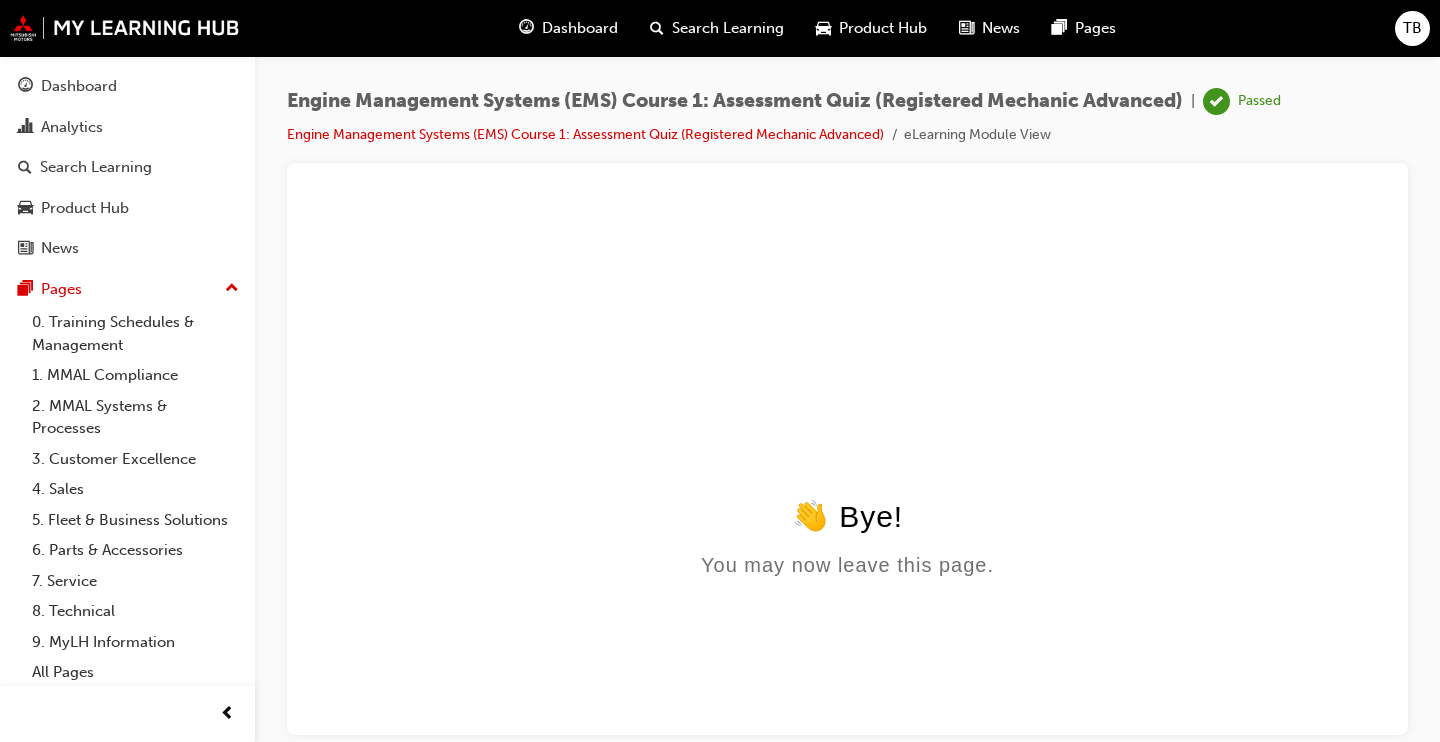scroll, scrollTop: 0, scrollLeft: 0, axis: both 